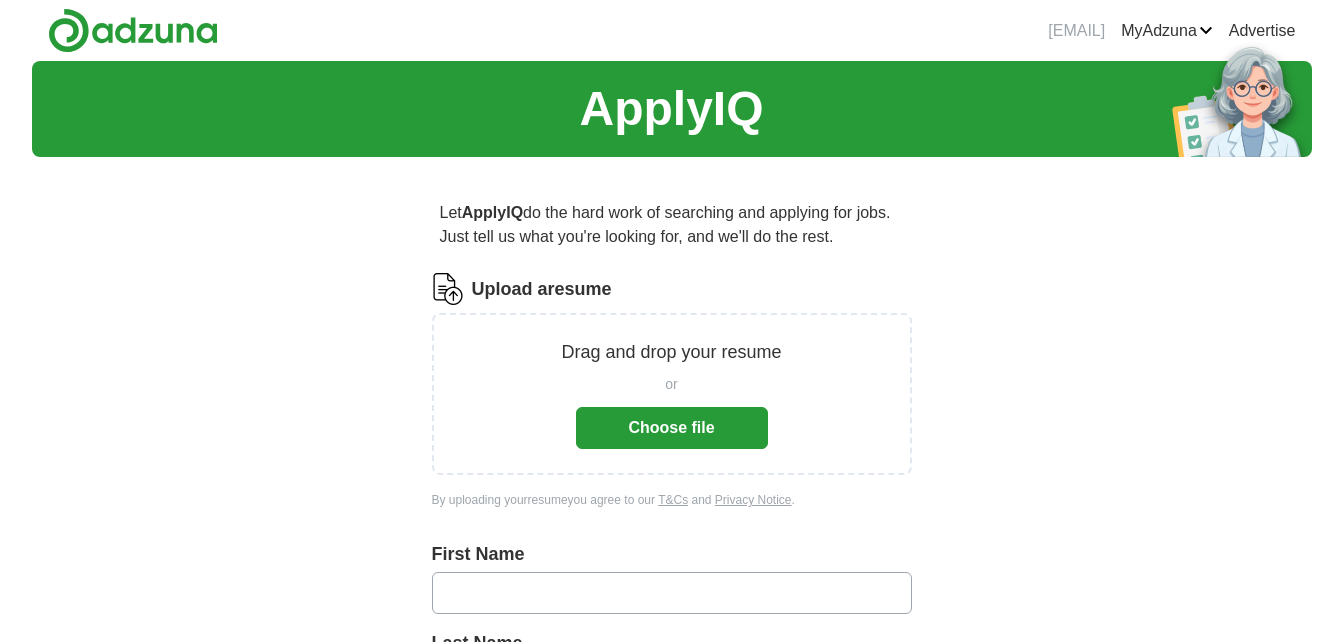 scroll, scrollTop: 0, scrollLeft: 0, axis: both 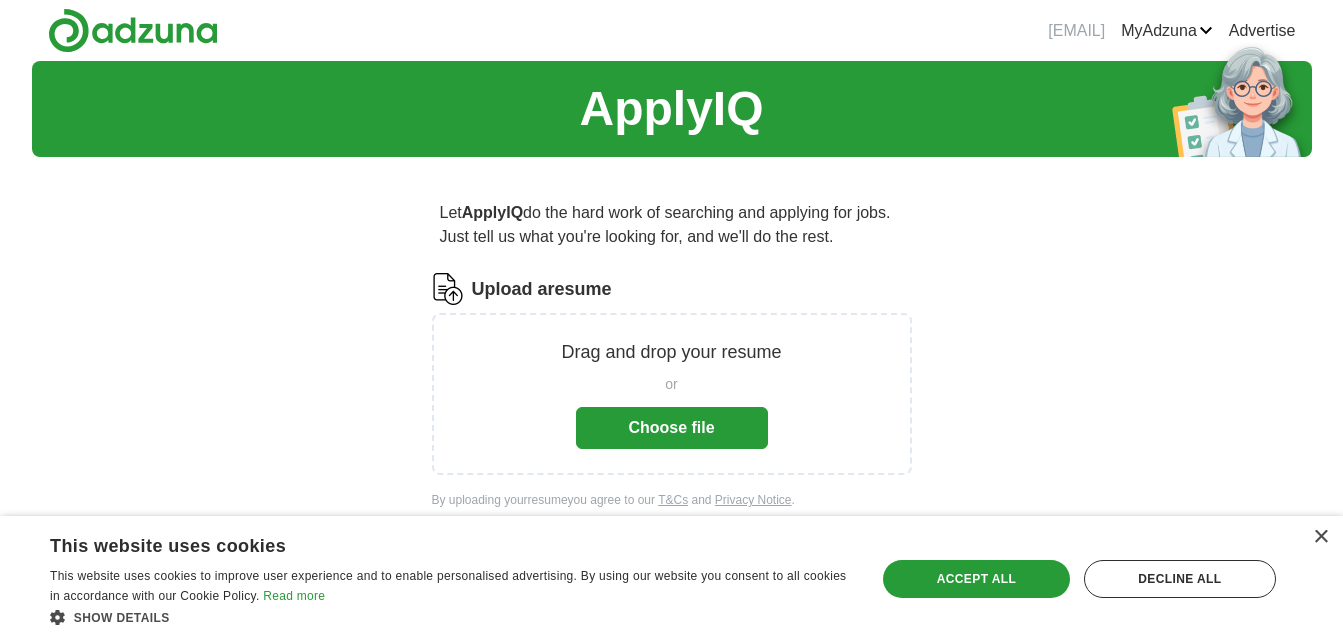click on "Choose file" at bounding box center [672, 428] 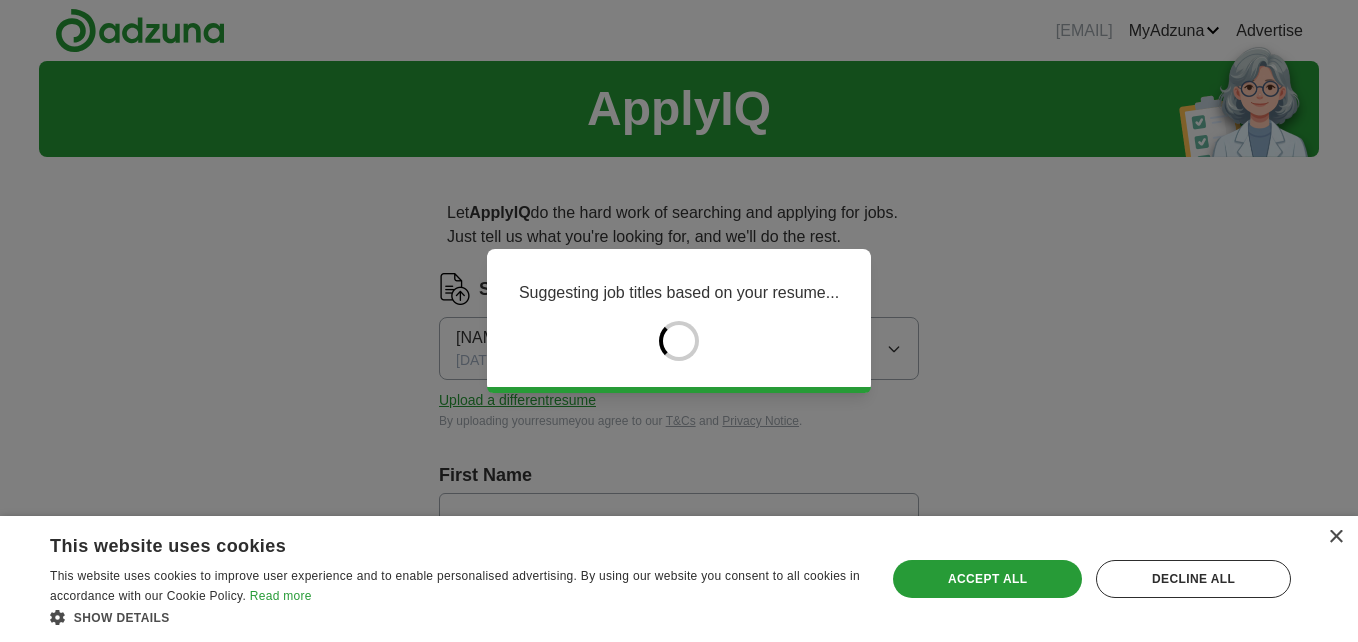 type on "***" 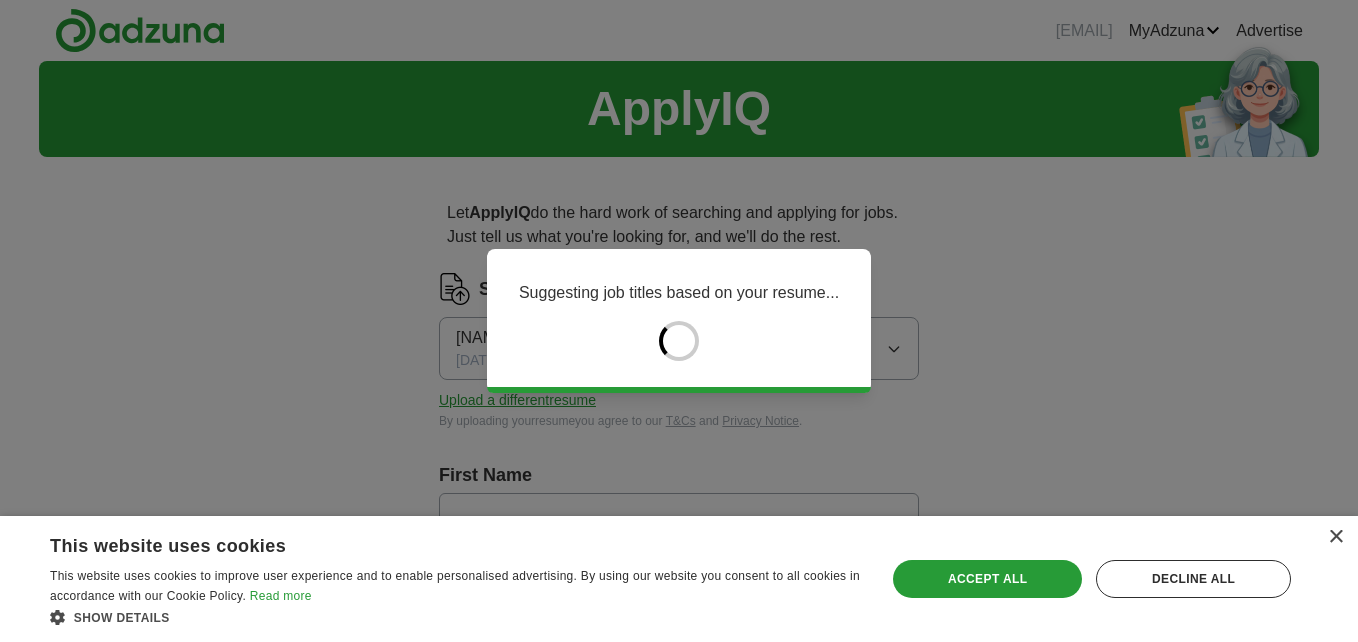 type on "******" 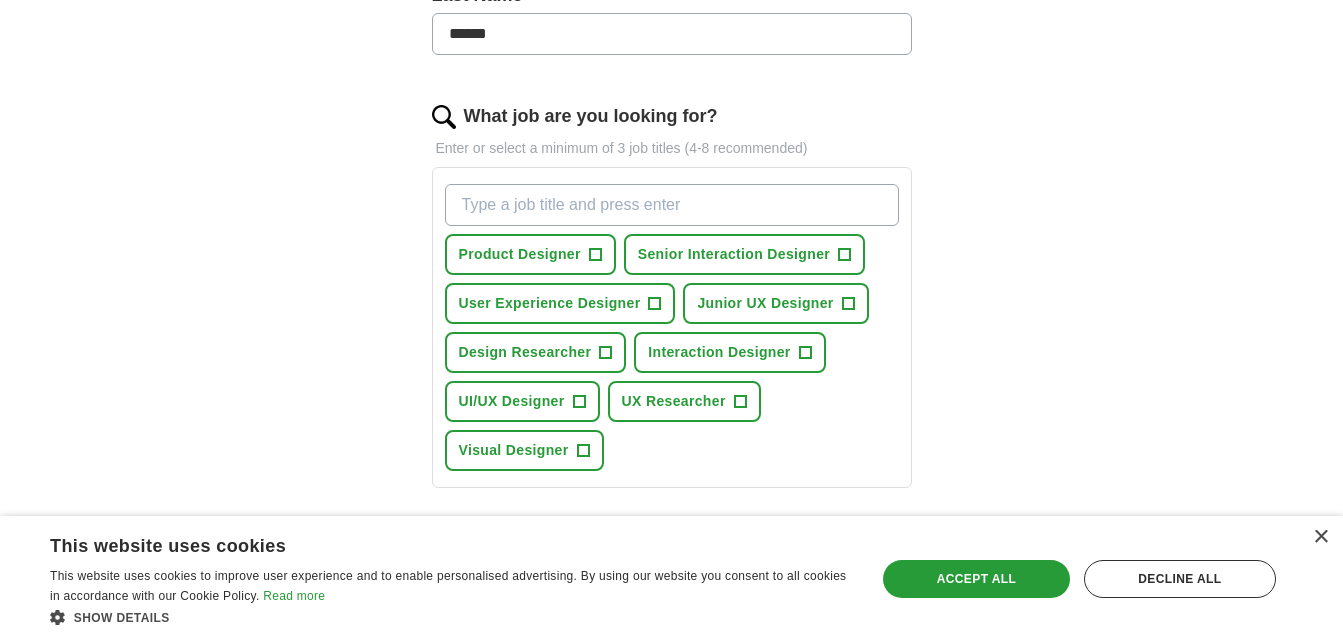 scroll, scrollTop: 600, scrollLeft: 0, axis: vertical 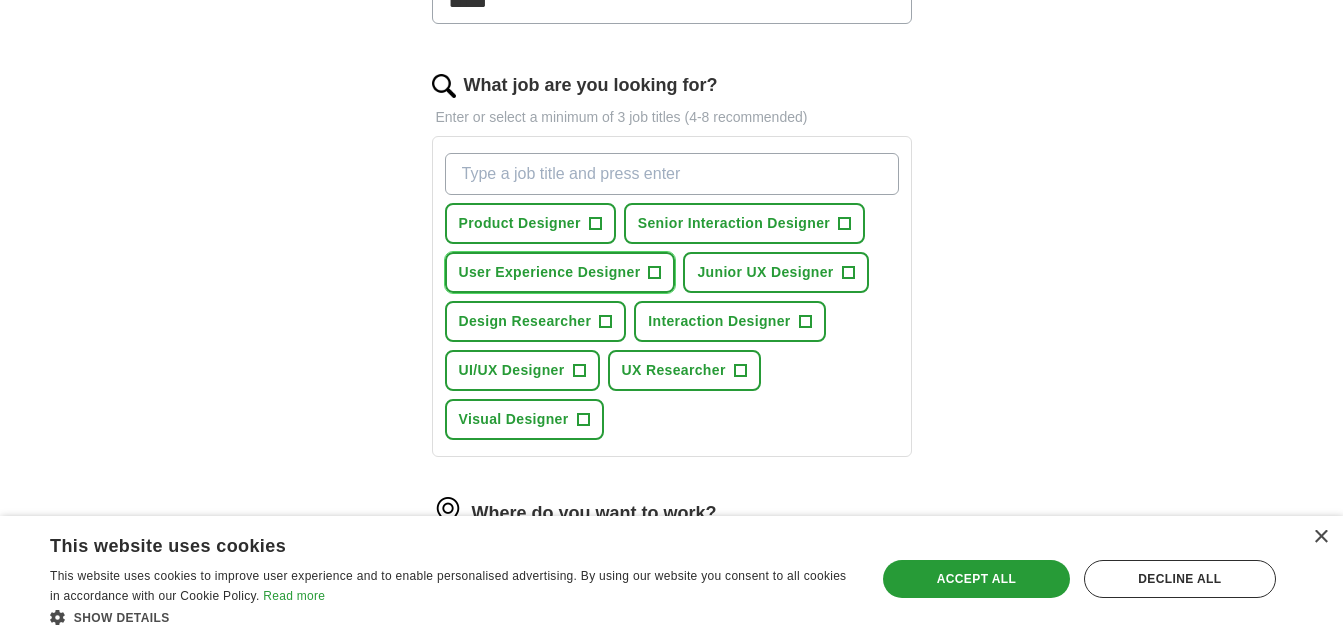 click on "User Experience Designer" at bounding box center [550, 272] 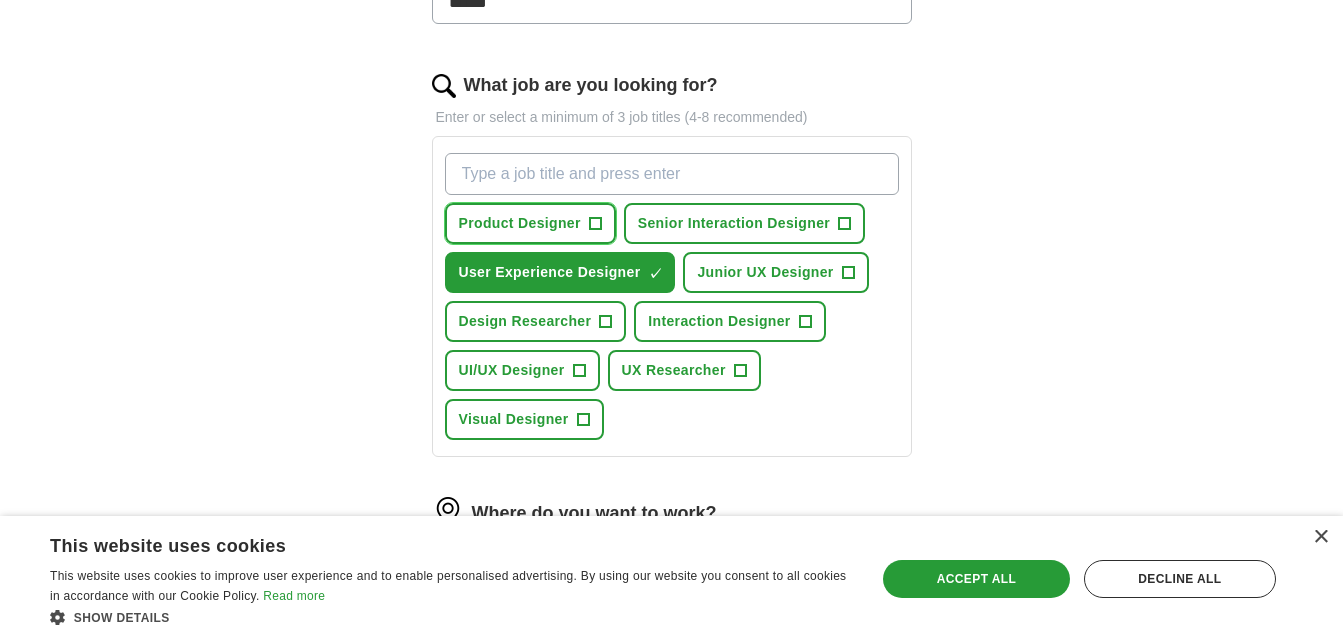 click on "Product Designer +" at bounding box center (530, 223) 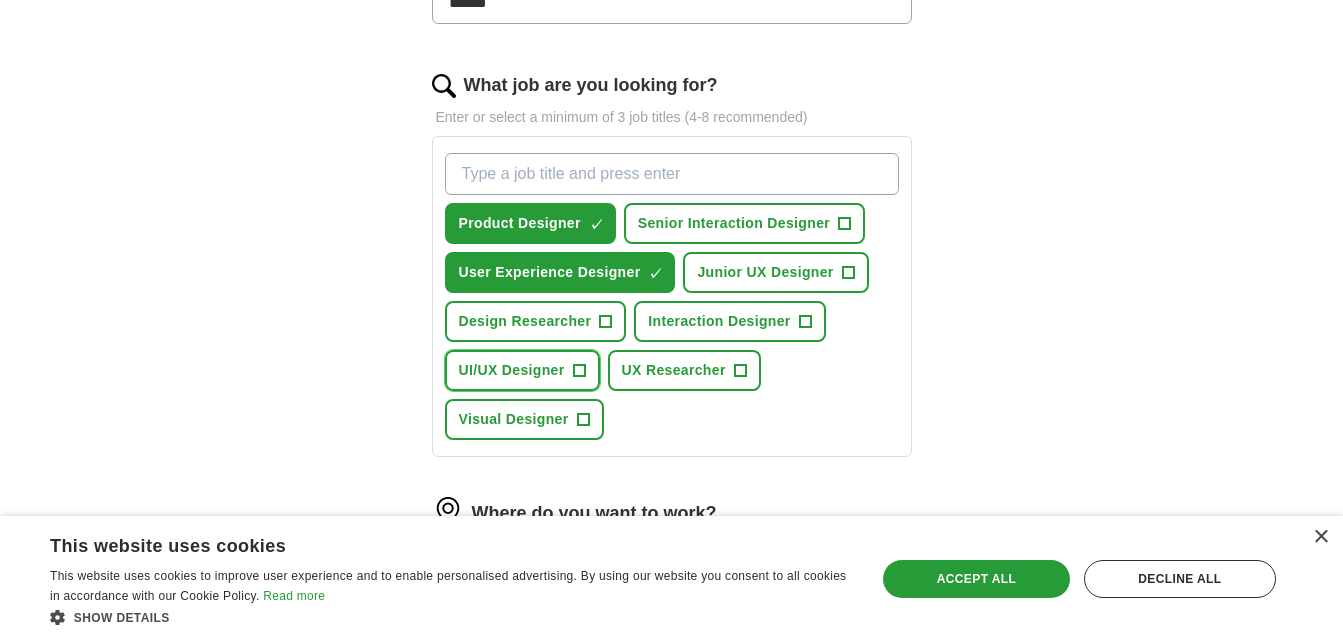 click on "UI/UX Designer" at bounding box center (512, 370) 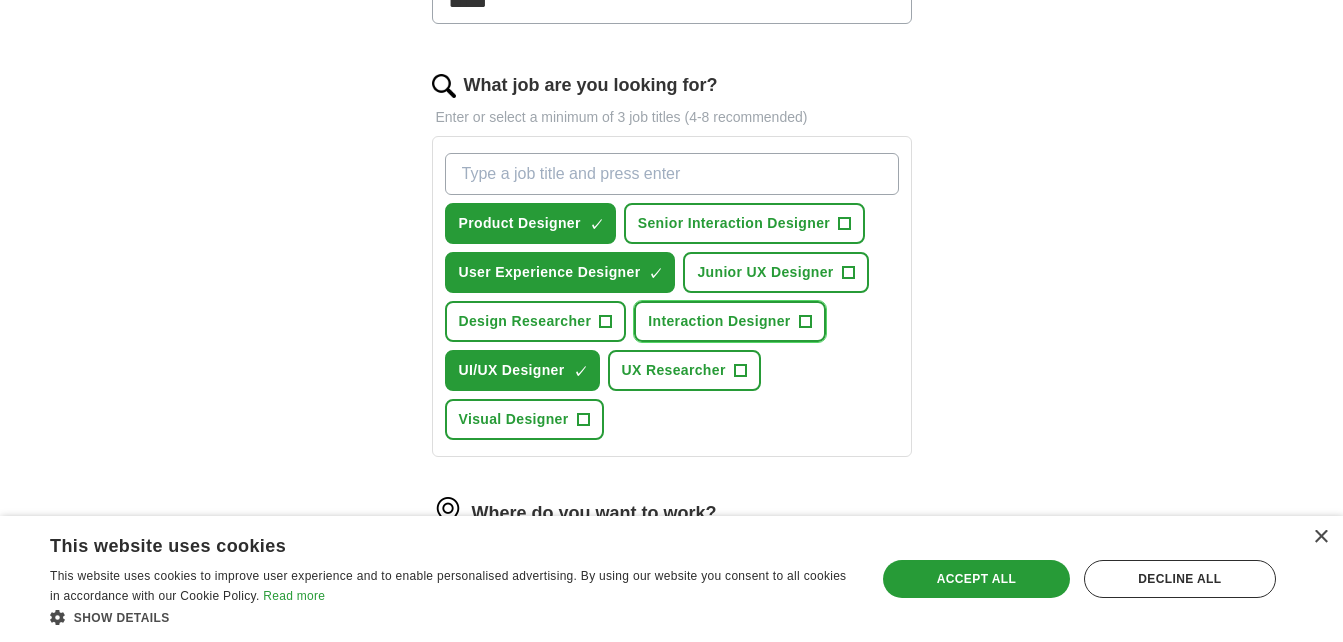 click on "Interaction Designer +" at bounding box center (729, 321) 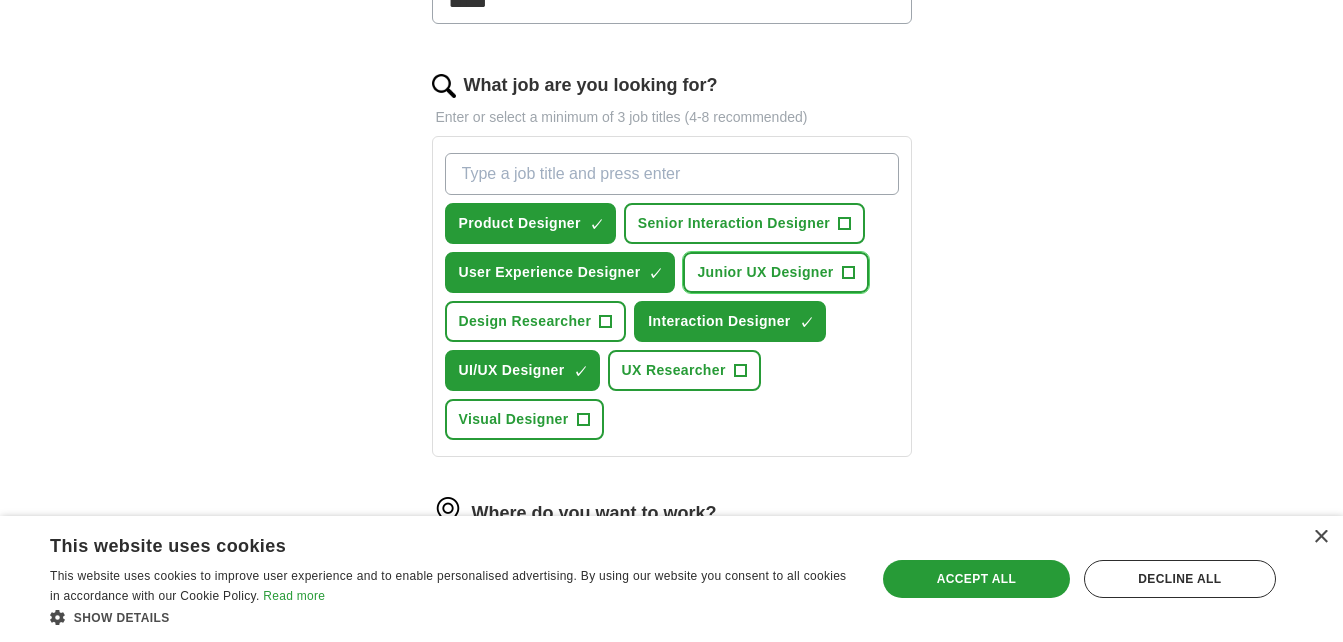 click on "Junior UX Designer" at bounding box center (765, 272) 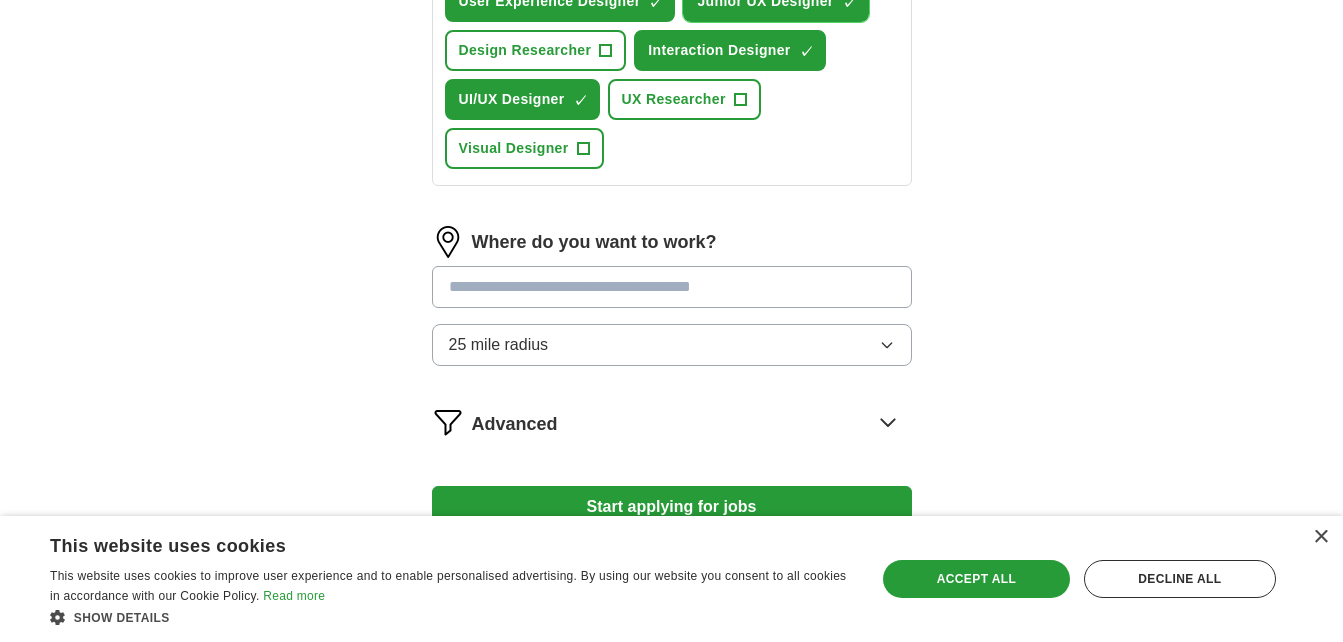 scroll, scrollTop: 900, scrollLeft: 0, axis: vertical 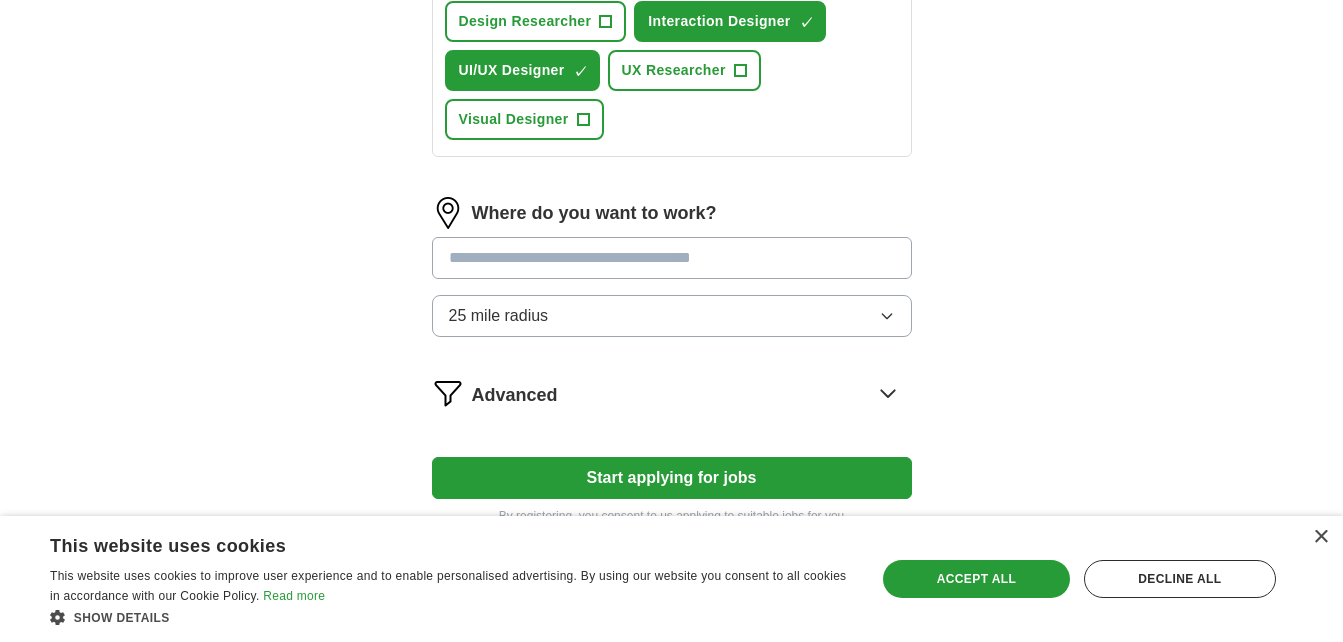 click at bounding box center [672, 258] 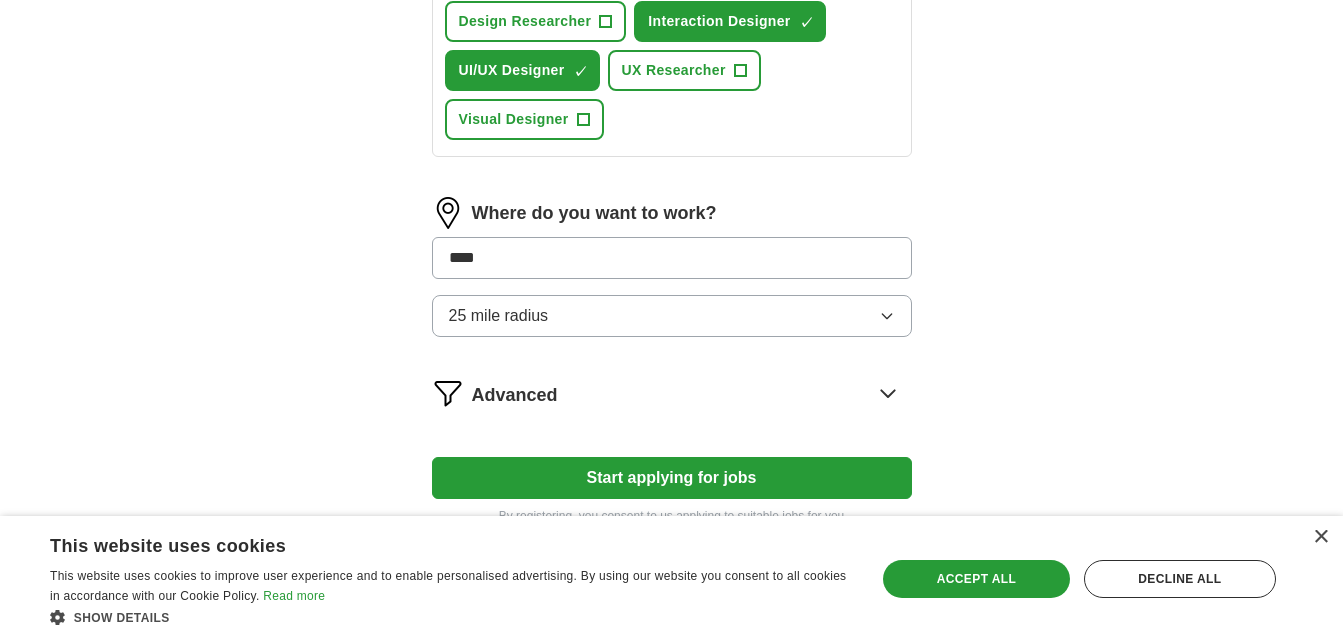 type on "*****" 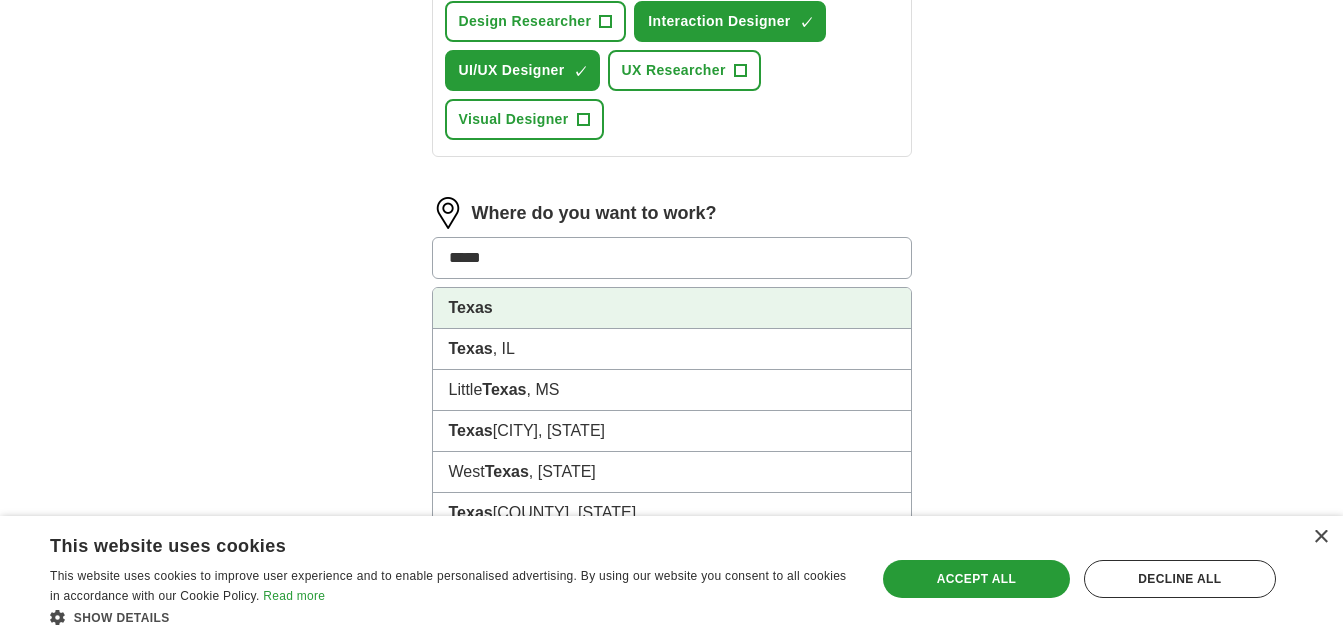 click on "Texas" at bounding box center [672, 308] 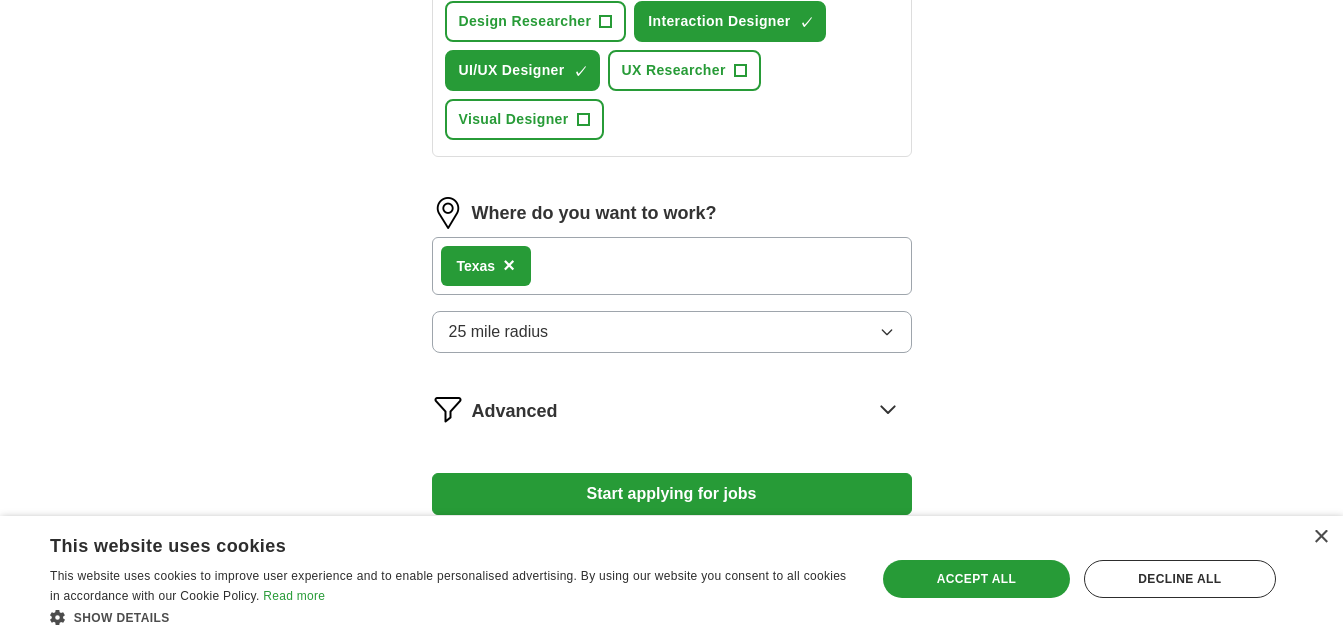 click on "[STATE] ×" at bounding box center (672, 266) 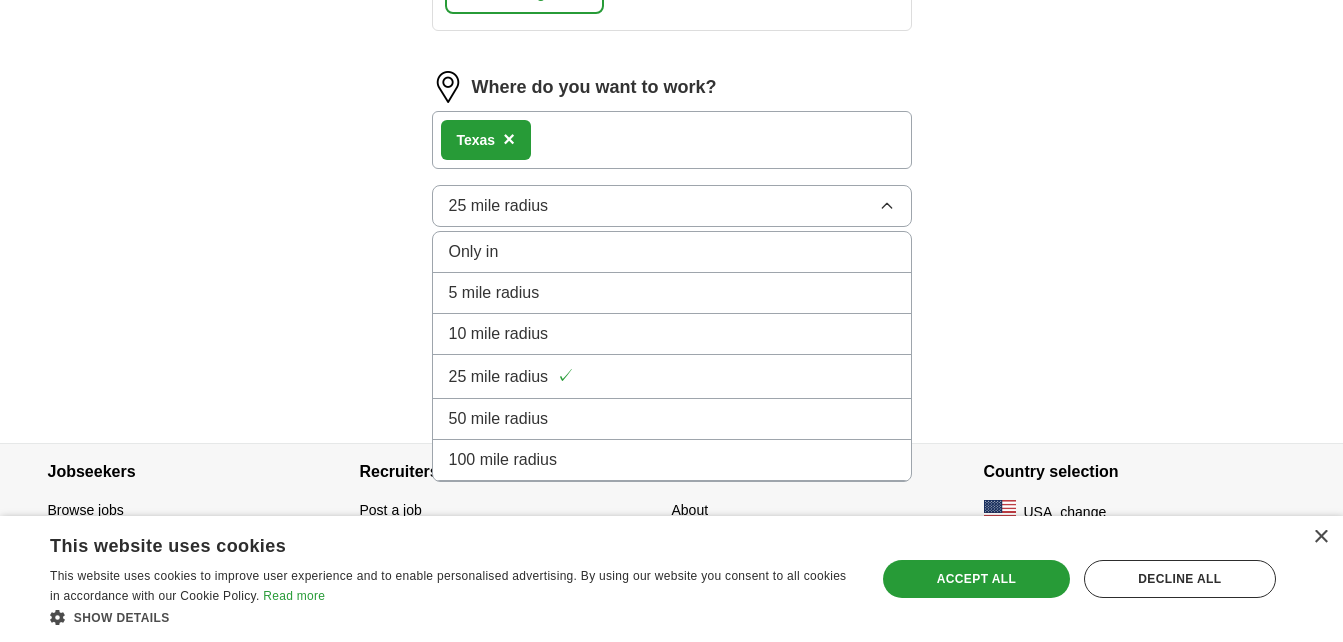 scroll, scrollTop: 1029, scrollLeft: 0, axis: vertical 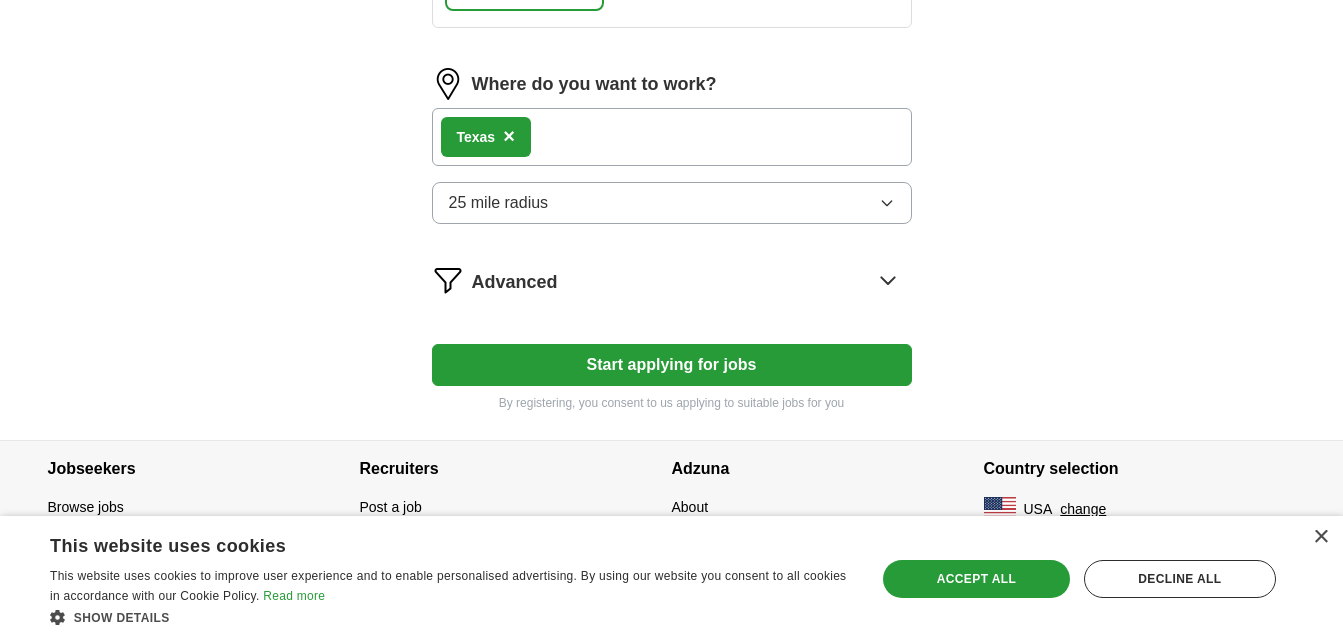 click on "Recruiters" at bounding box center [516, 469] 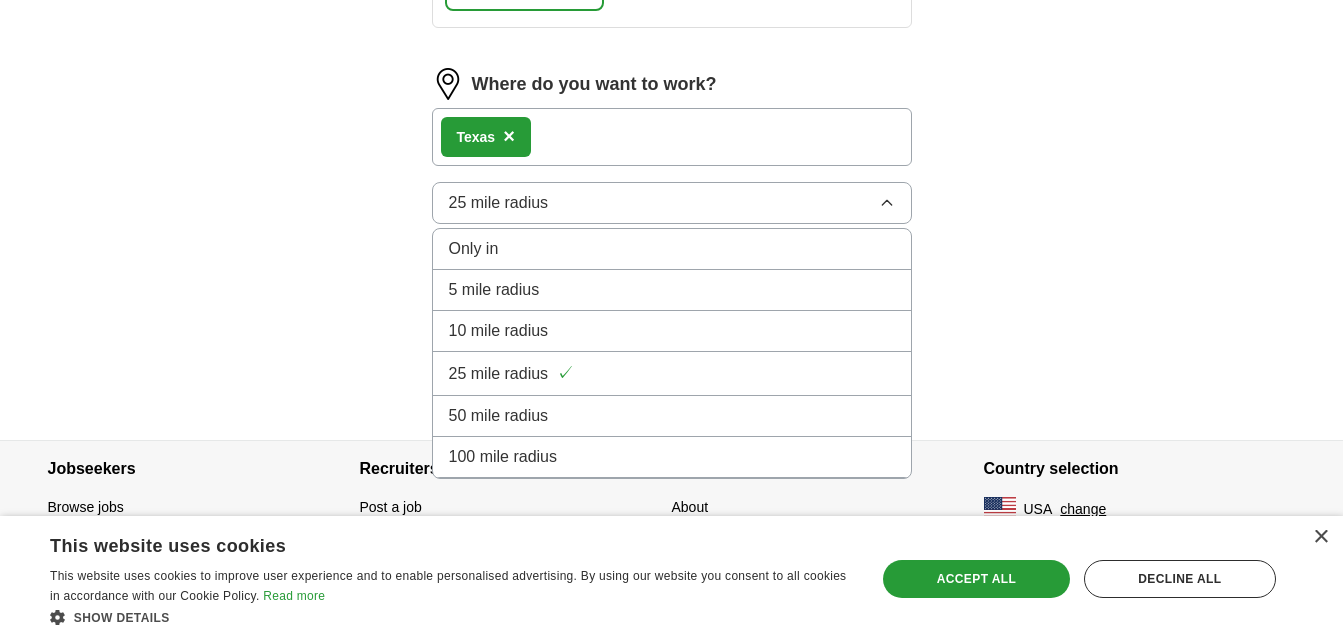 click on "100 mile radius" at bounding box center (503, 457) 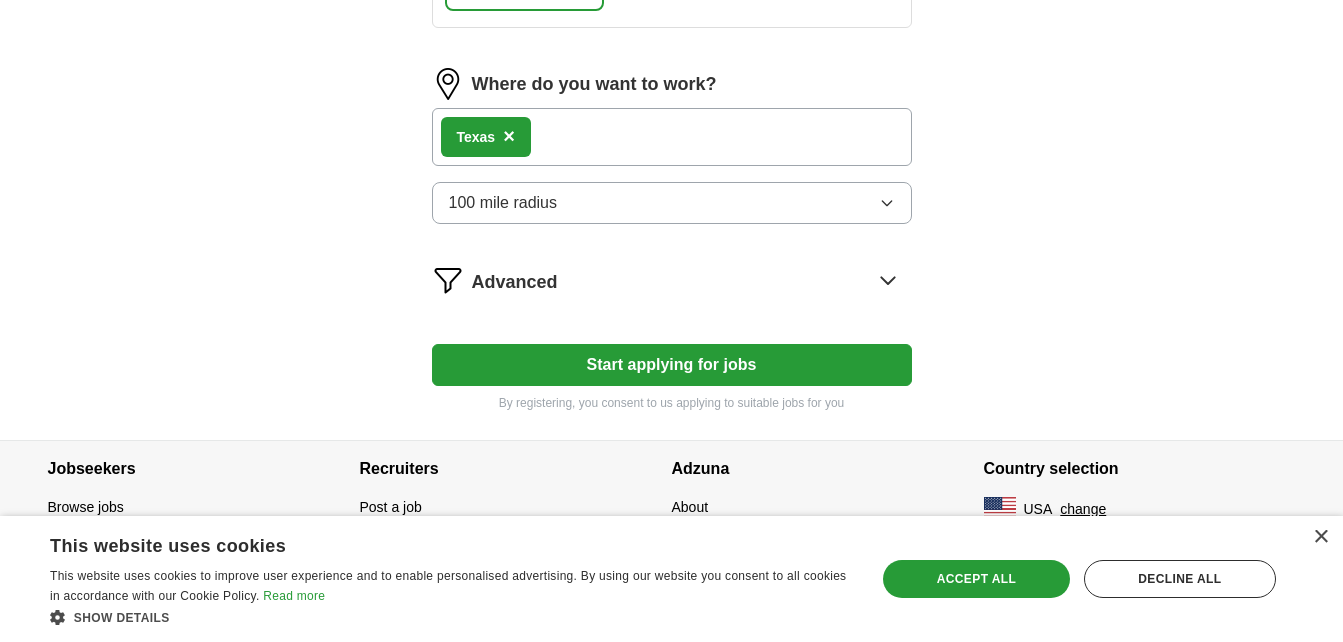 click on "Start applying for jobs" at bounding box center [672, 365] 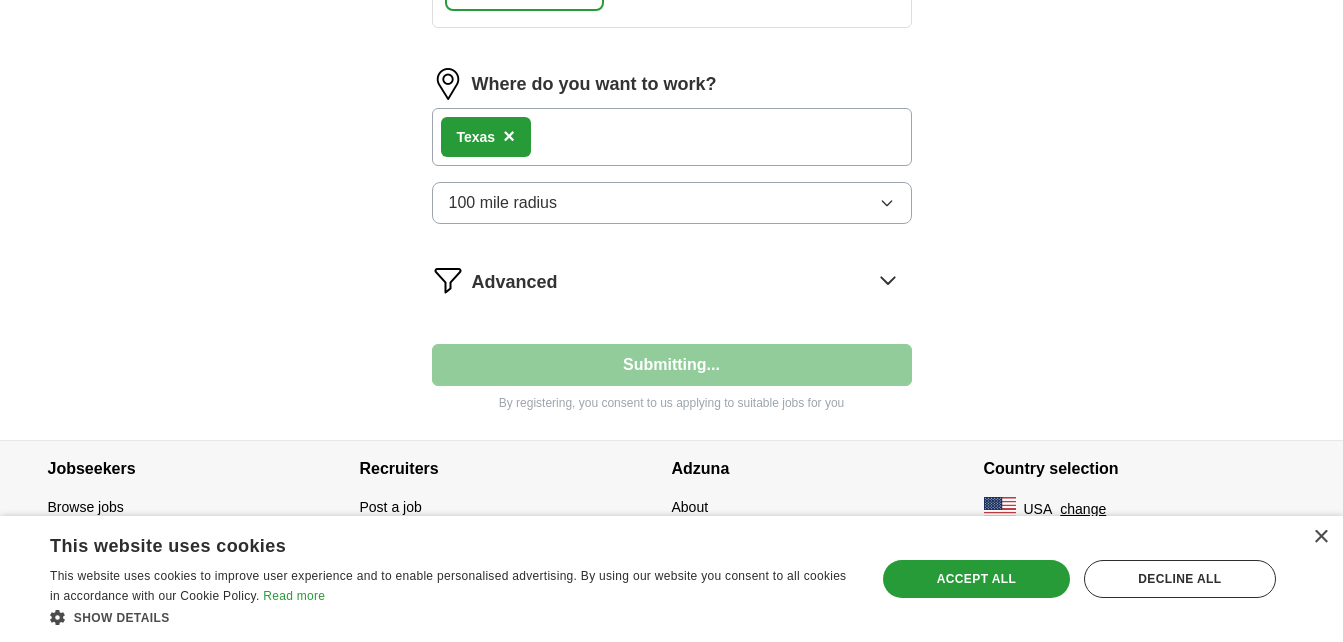 select on "**" 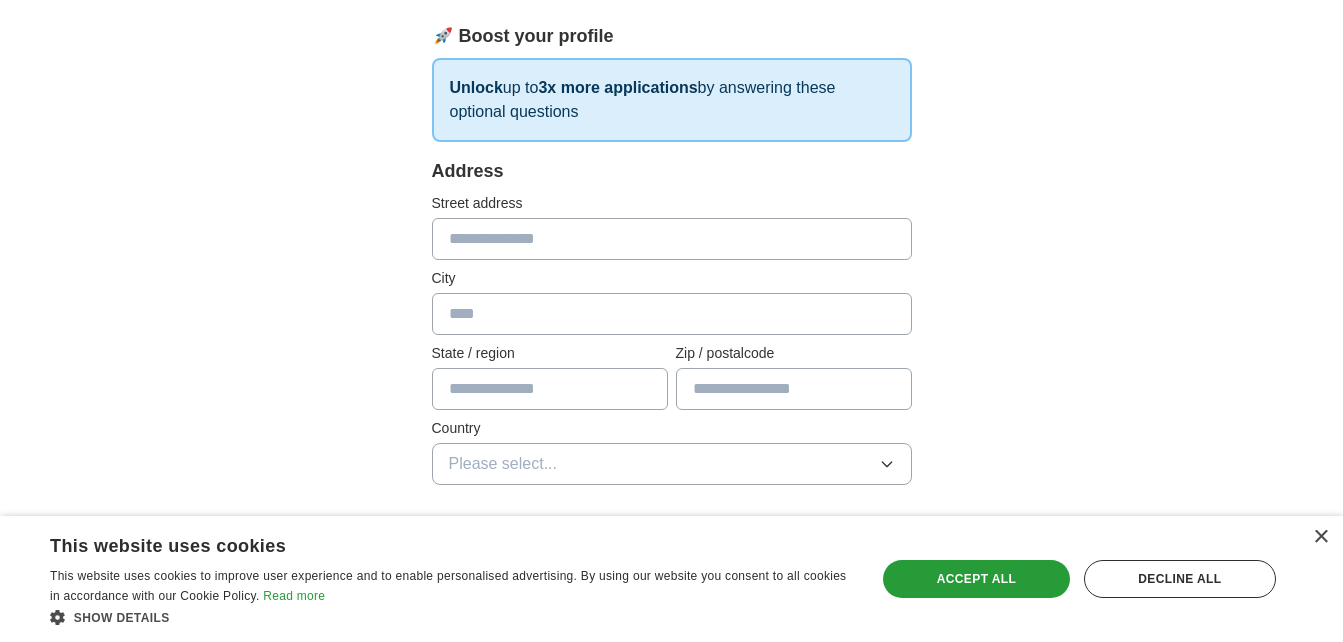 scroll, scrollTop: 300, scrollLeft: 0, axis: vertical 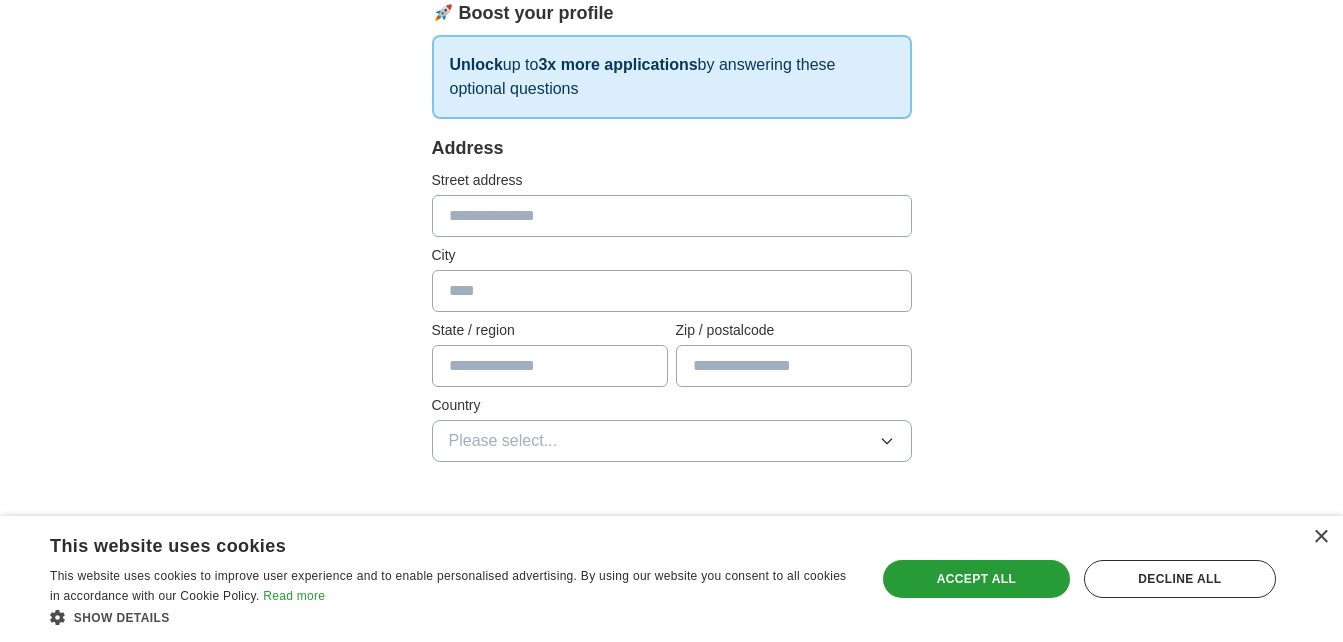 click at bounding box center (672, 216) 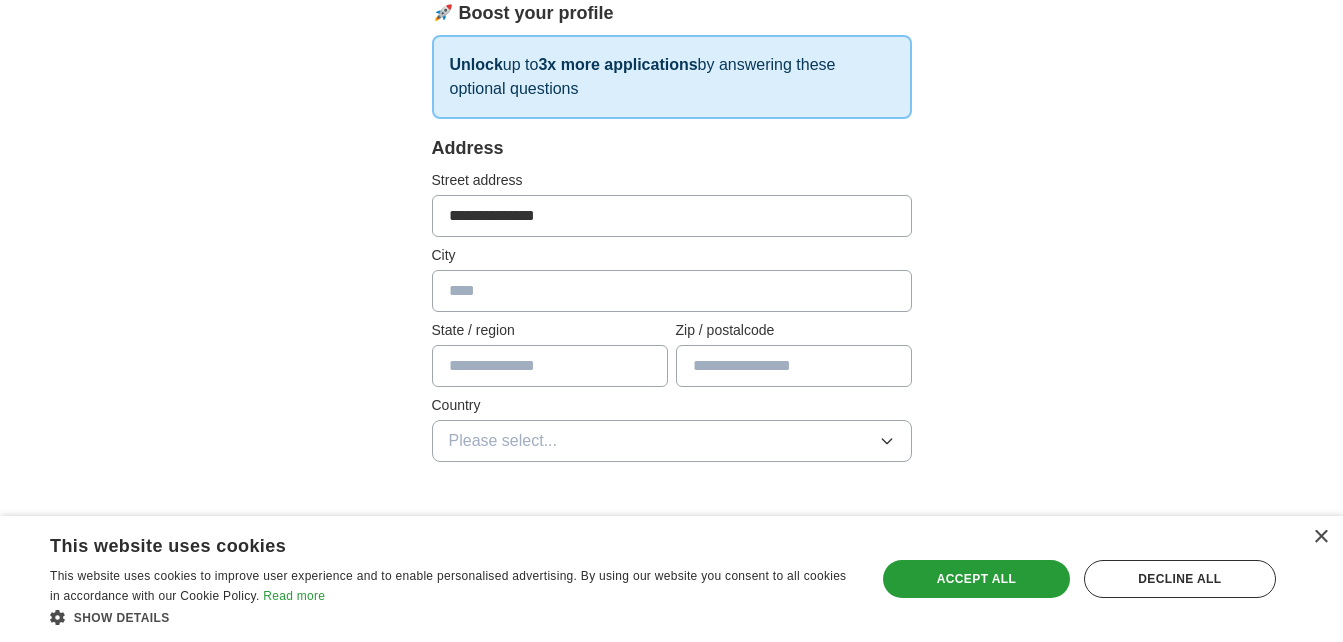 type on "********" 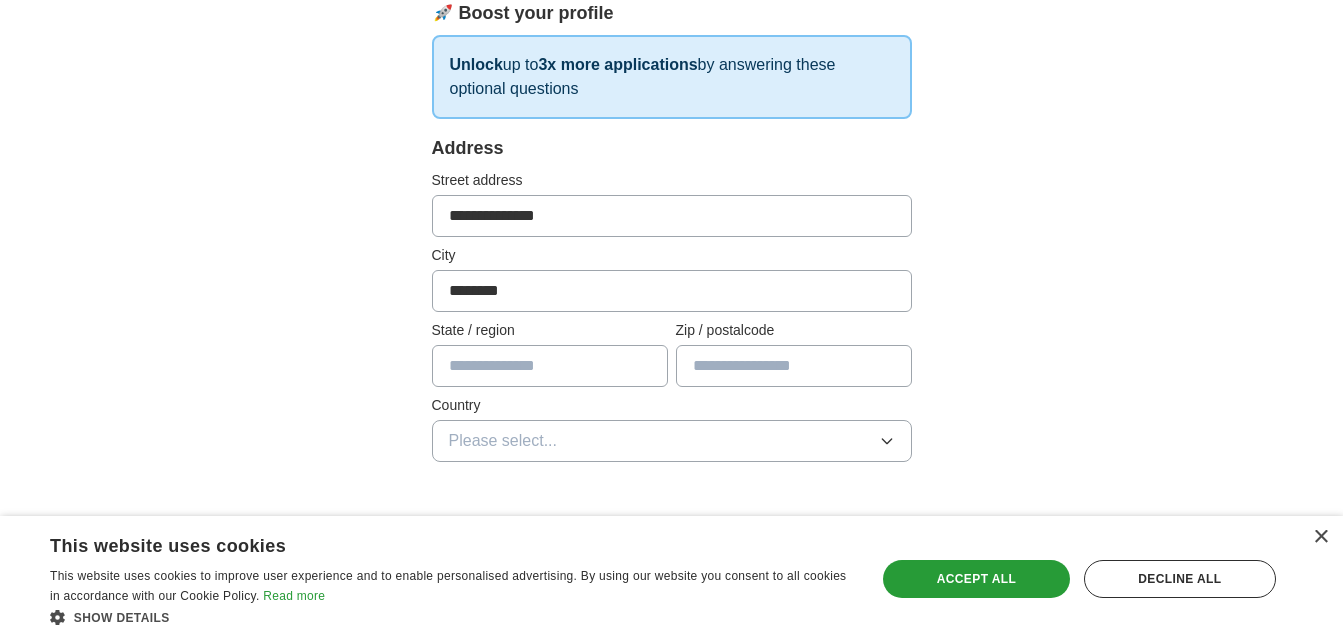 type on "*****" 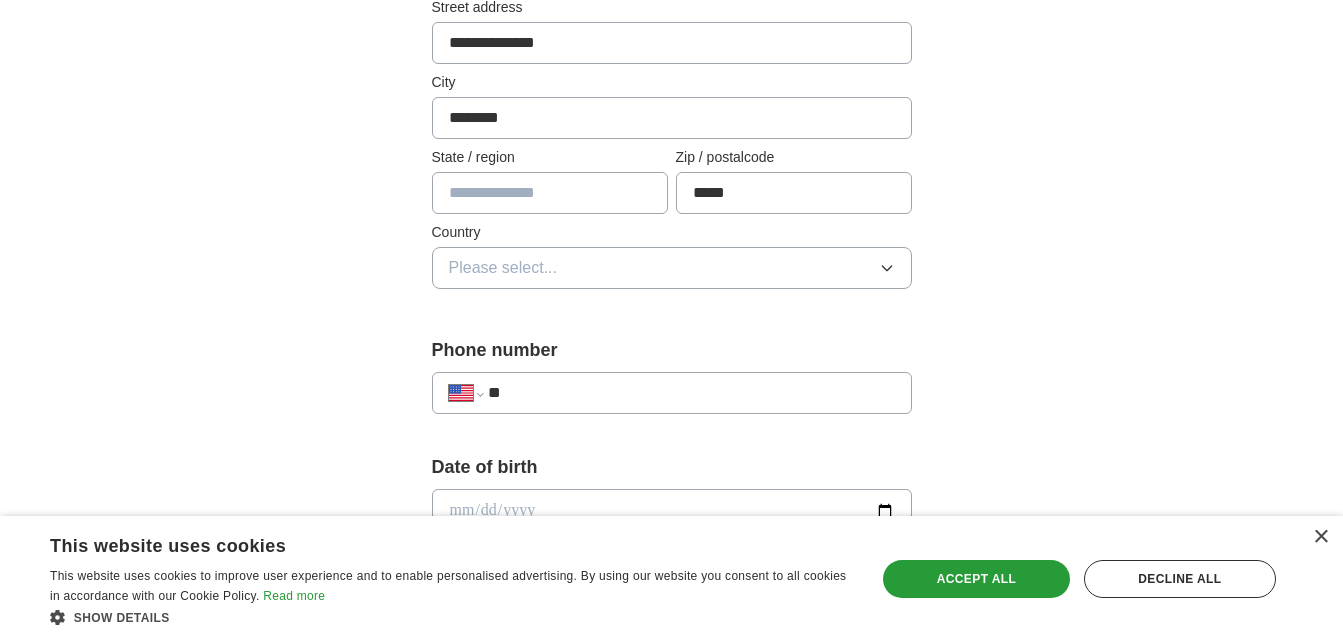 scroll, scrollTop: 500, scrollLeft: 0, axis: vertical 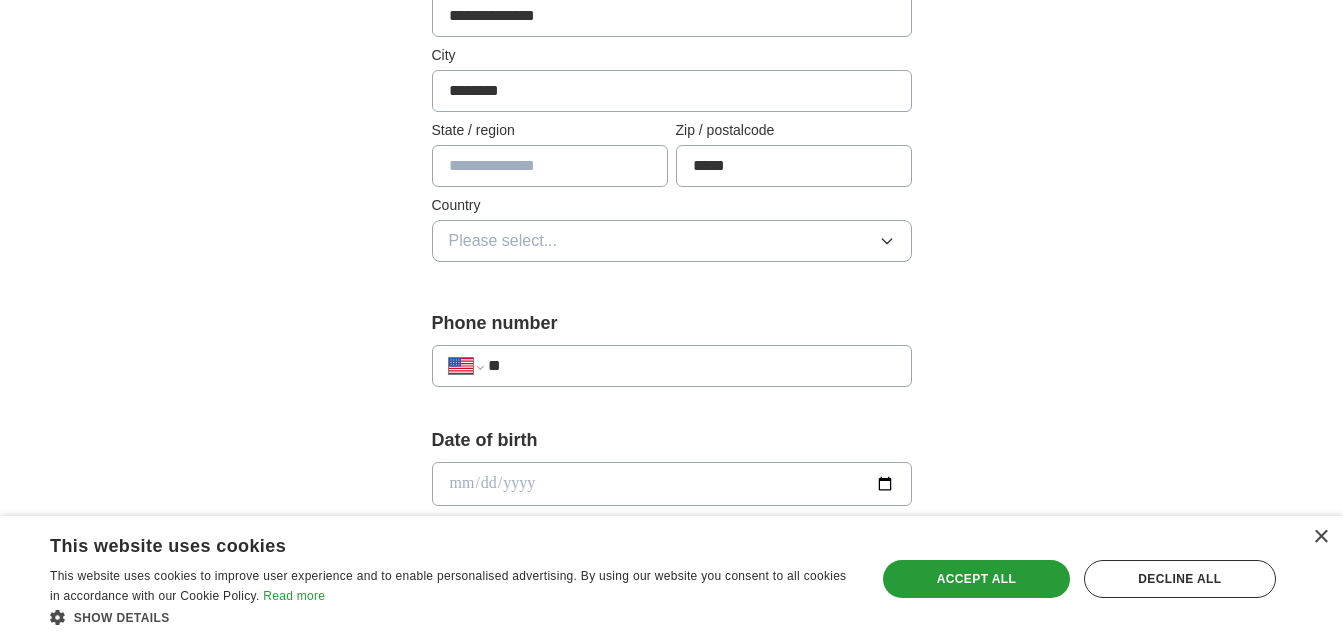 click at bounding box center (550, 166) 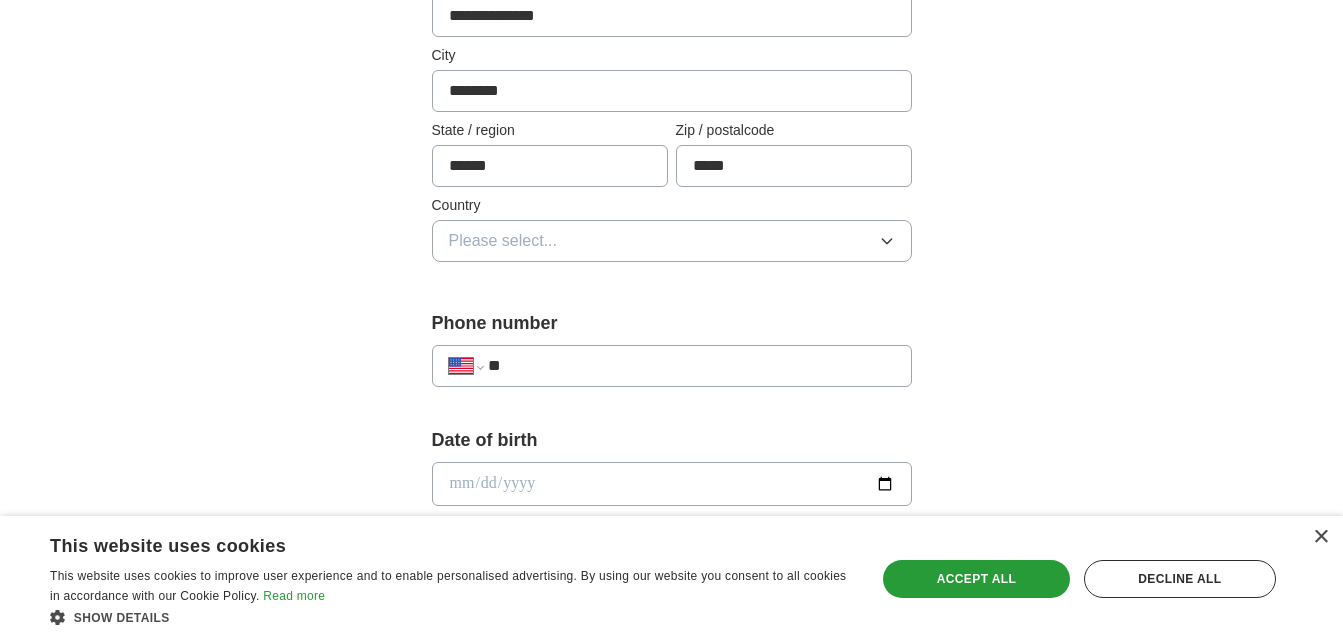 type on "******" 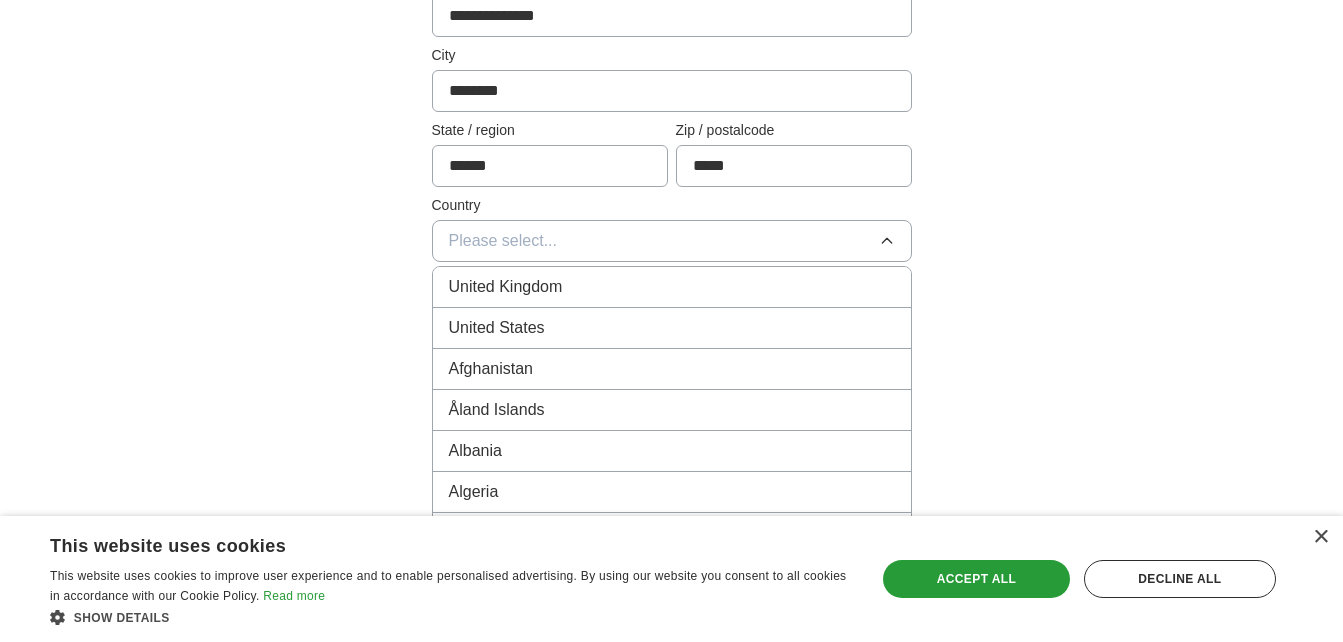 click on "United States" at bounding box center [672, 328] 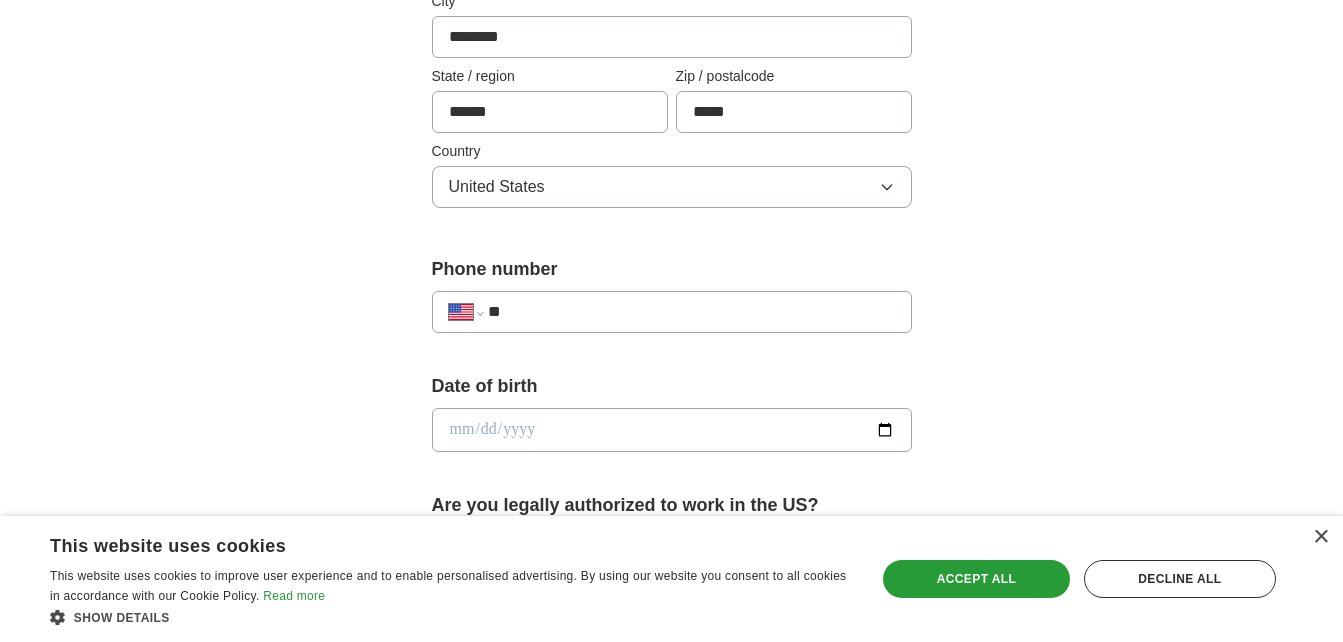 scroll, scrollTop: 600, scrollLeft: 0, axis: vertical 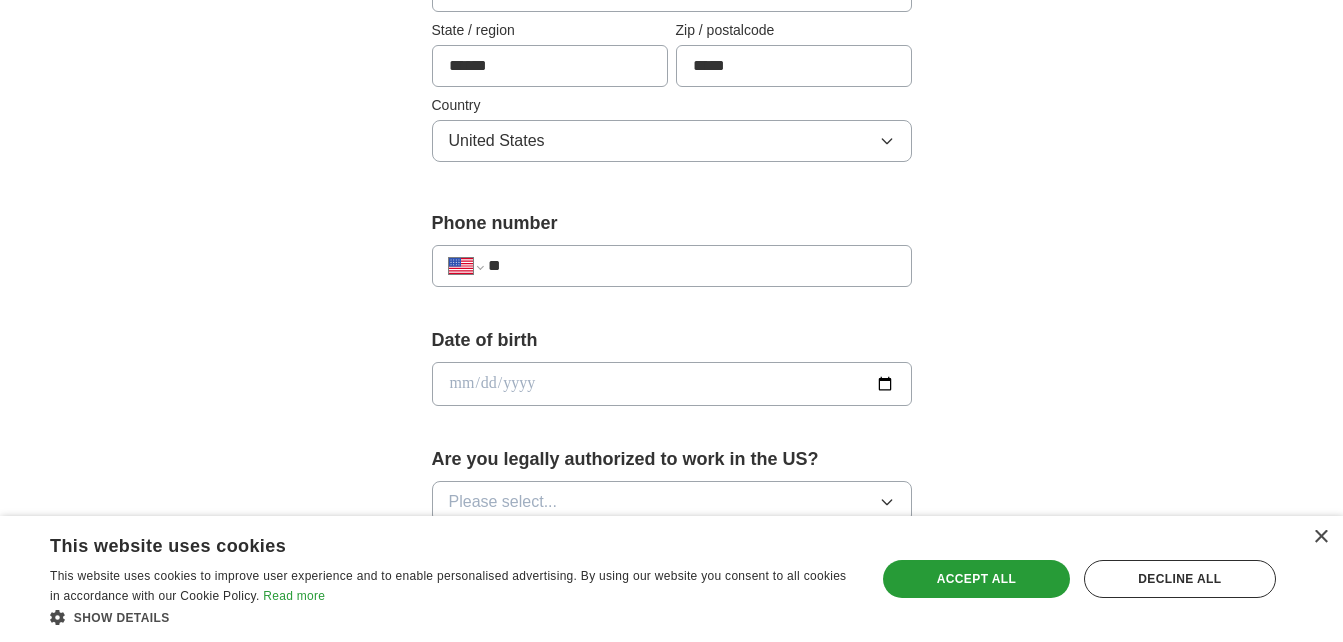 click on "**" at bounding box center (691, 266) 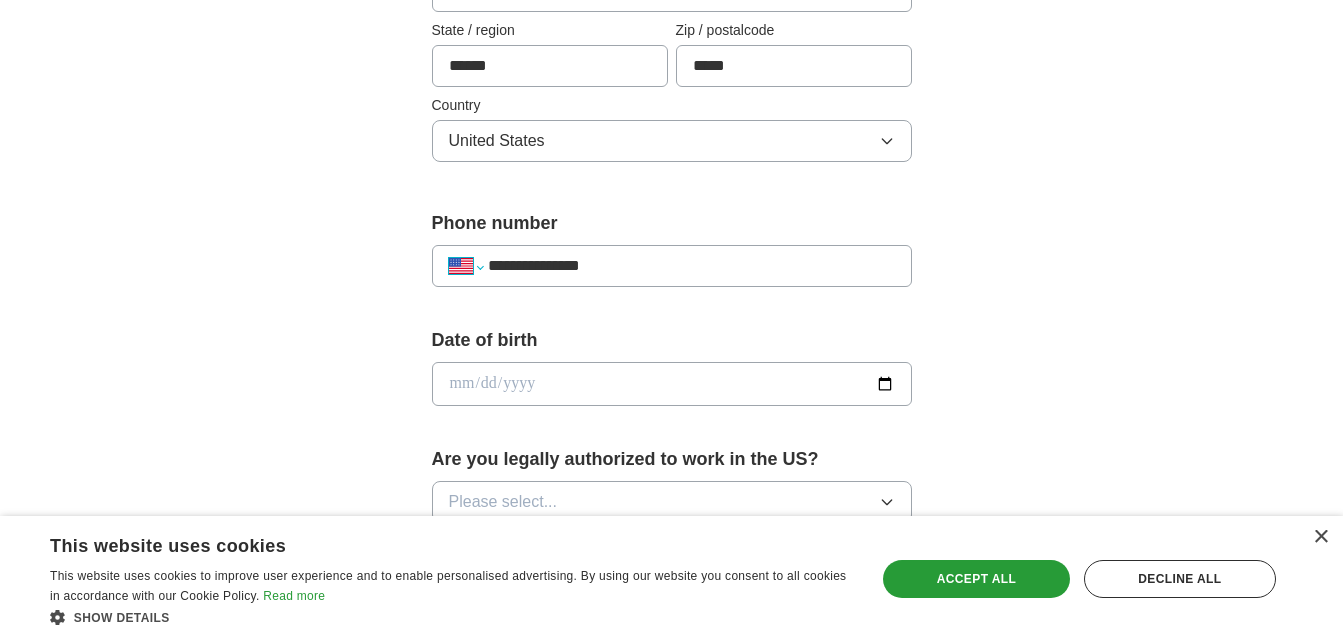 select on "**" 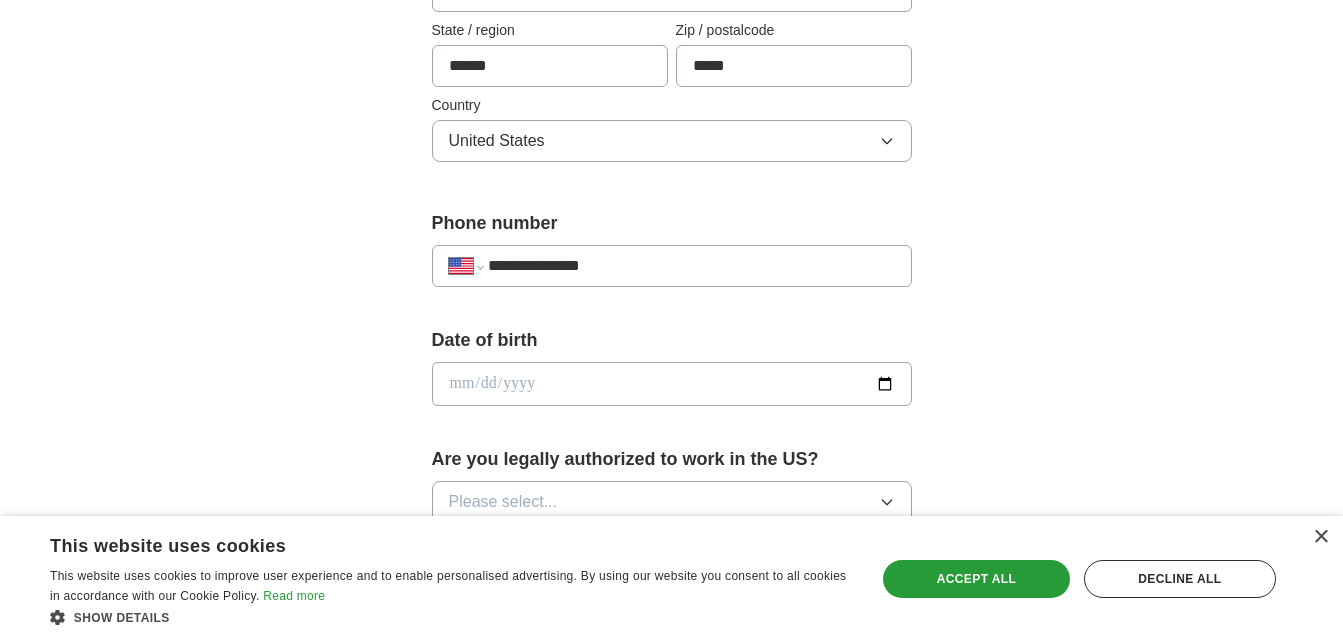 type on "**" 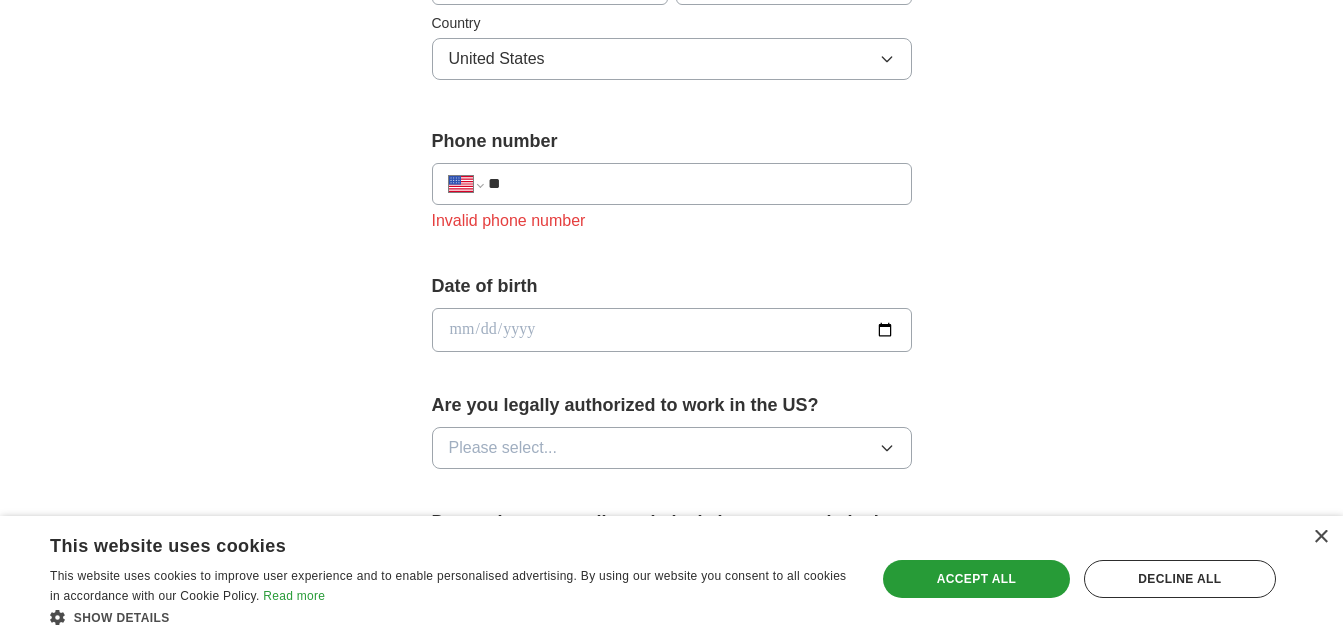 scroll, scrollTop: 800, scrollLeft: 0, axis: vertical 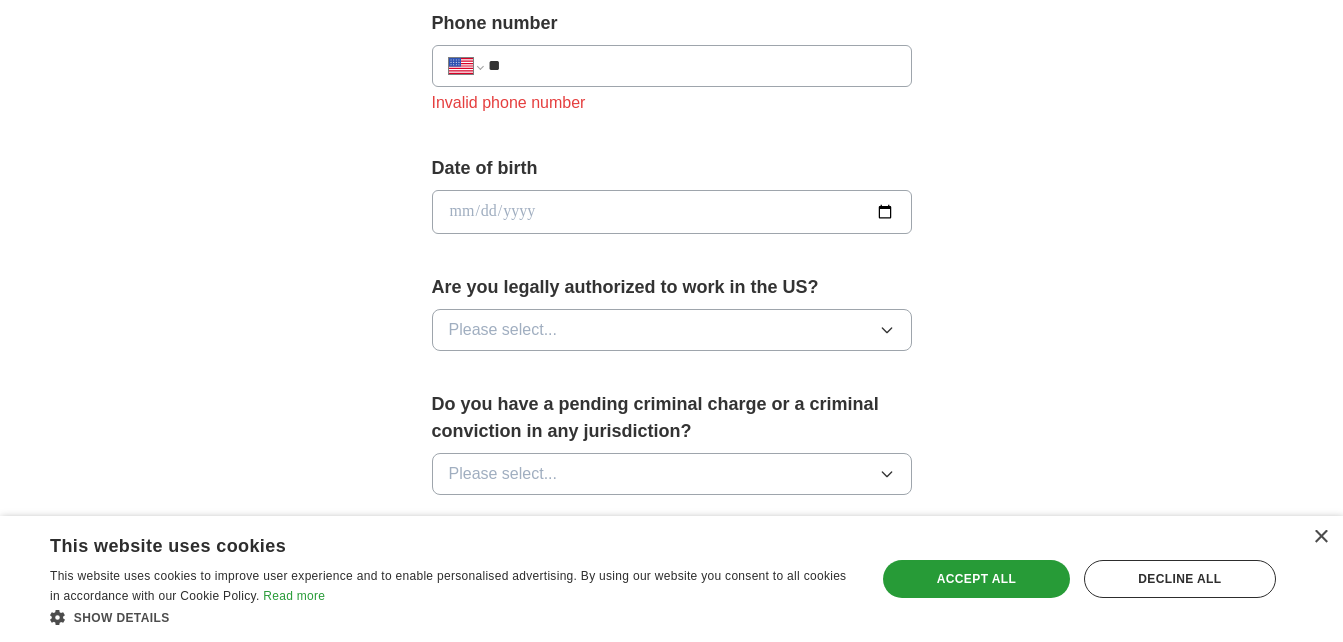 click on "Date of birth" at bounding box center [672, 168] 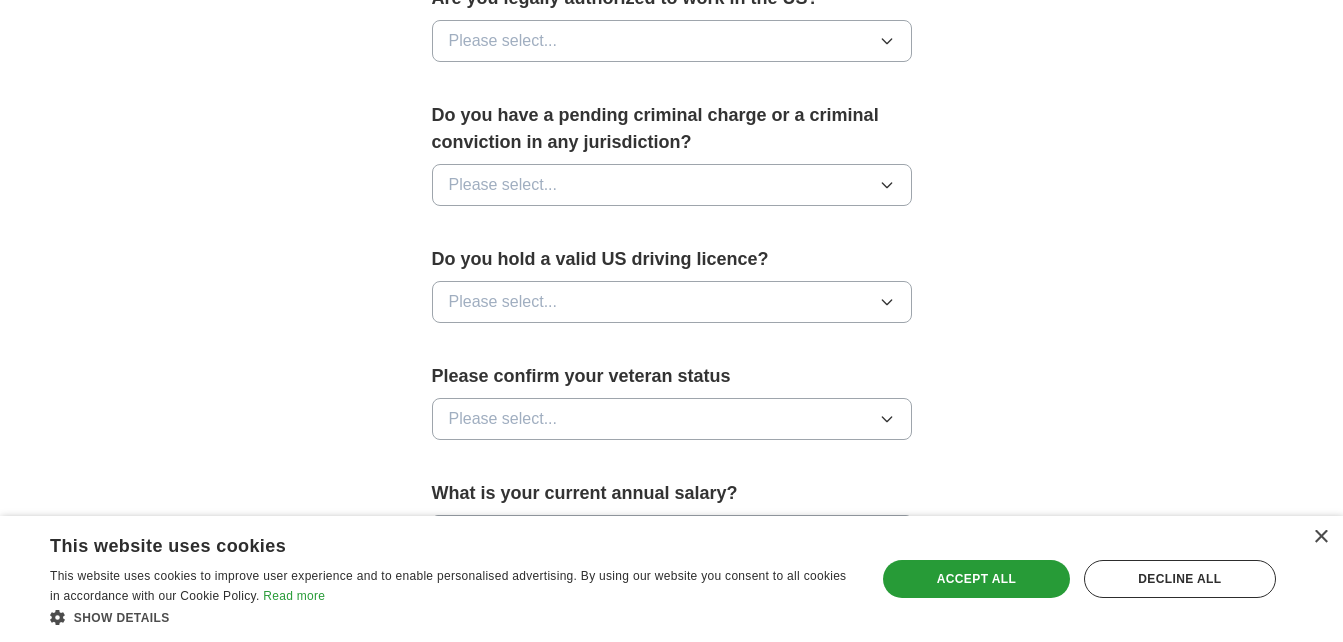 scroll, scrollTop: 1100, scrollLeft: 0, axis: vertical 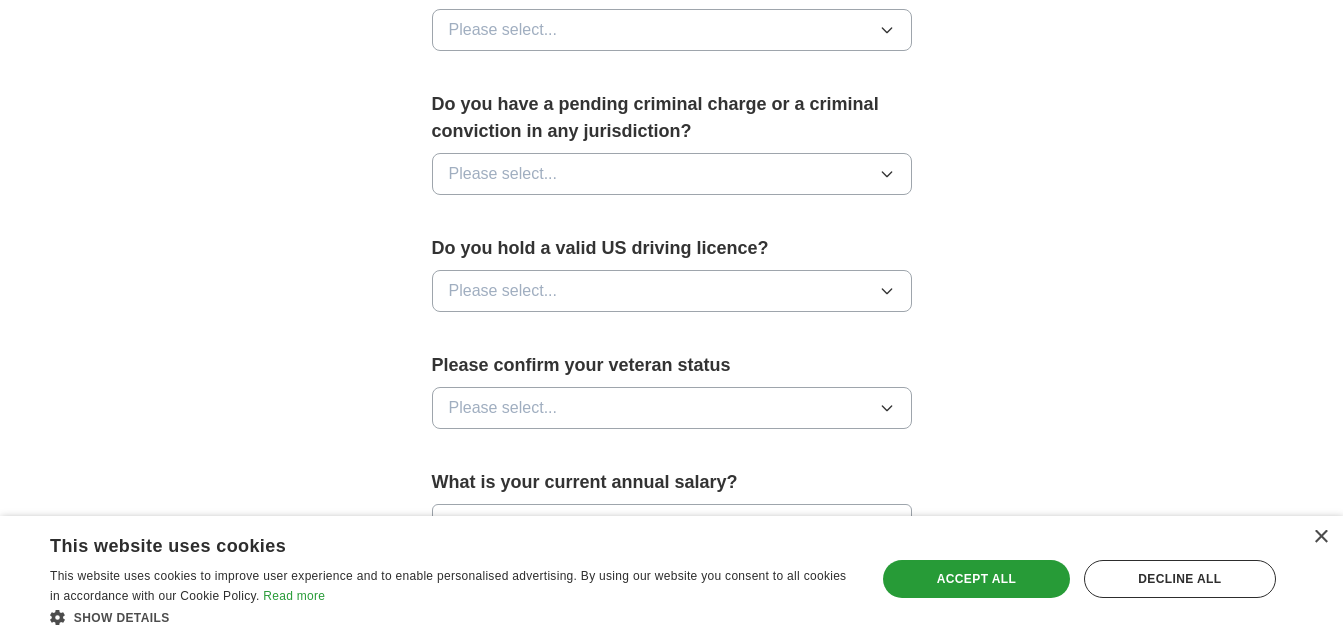 click on "Please select..." at bounding box center [672, 174] 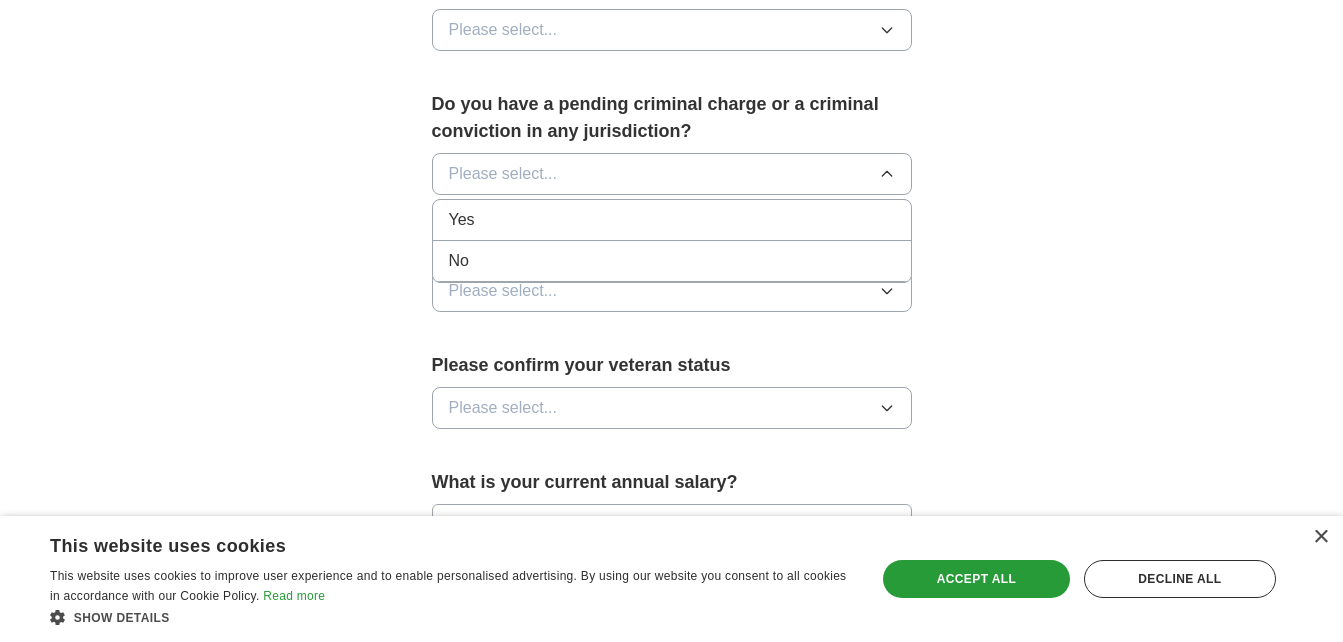 click on "No" at bounding box center (672, 261) 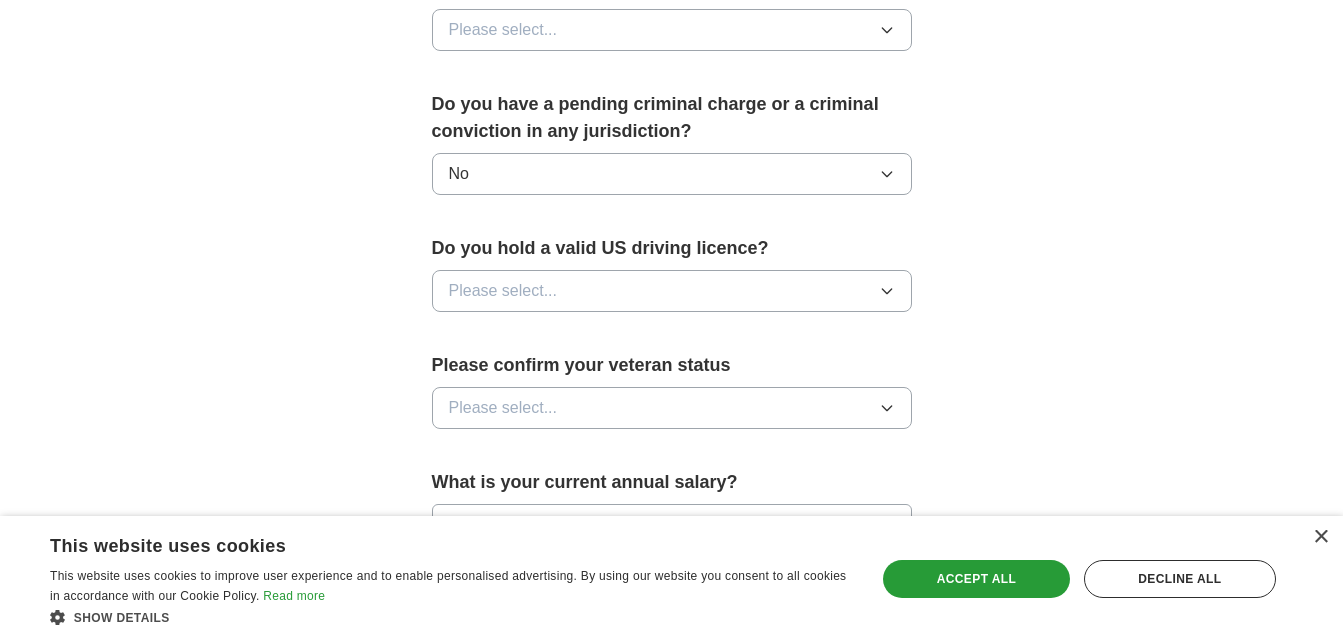 click on "Please select..." at bounding box center [503, 291] 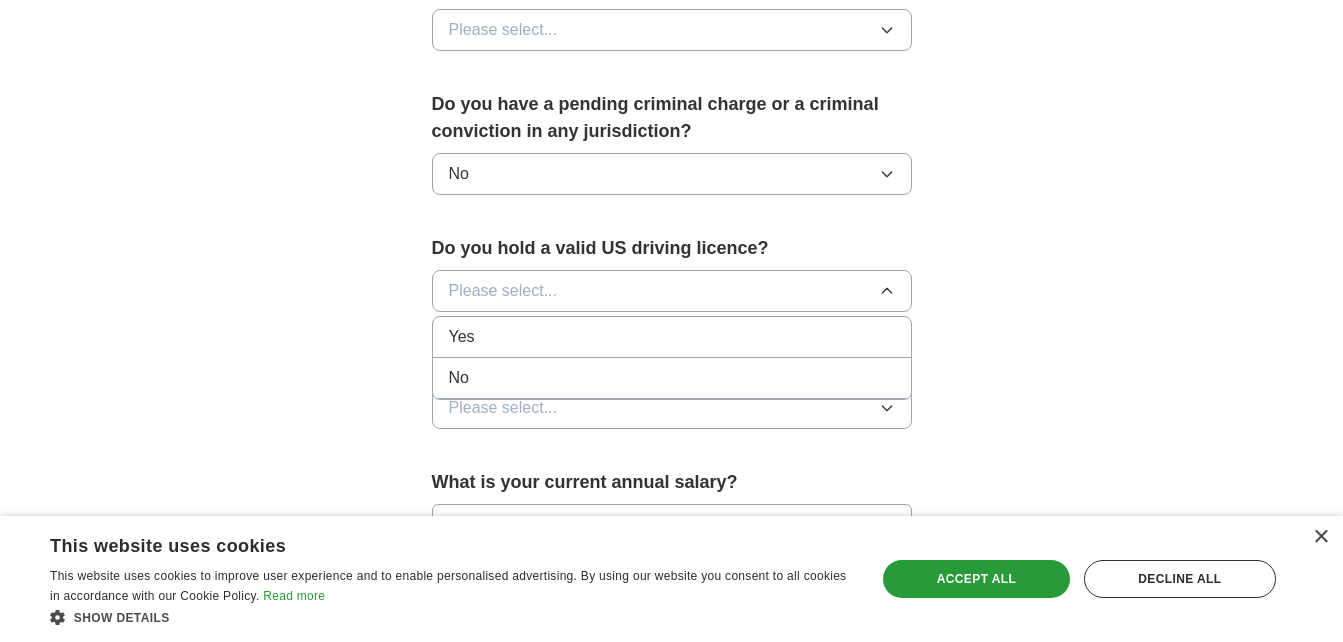 click on "Yes" at bounding box center (672, 337) 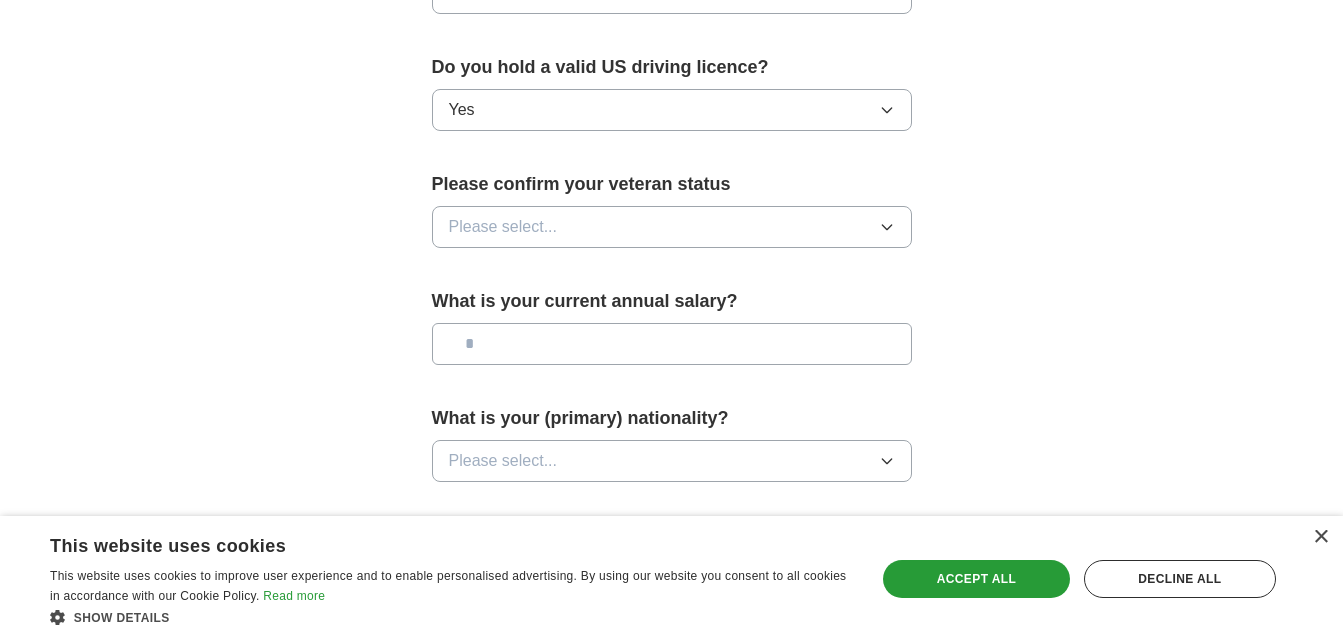 scroll, scrollTop: 1300, scrollLeft: 0, axis: vertical 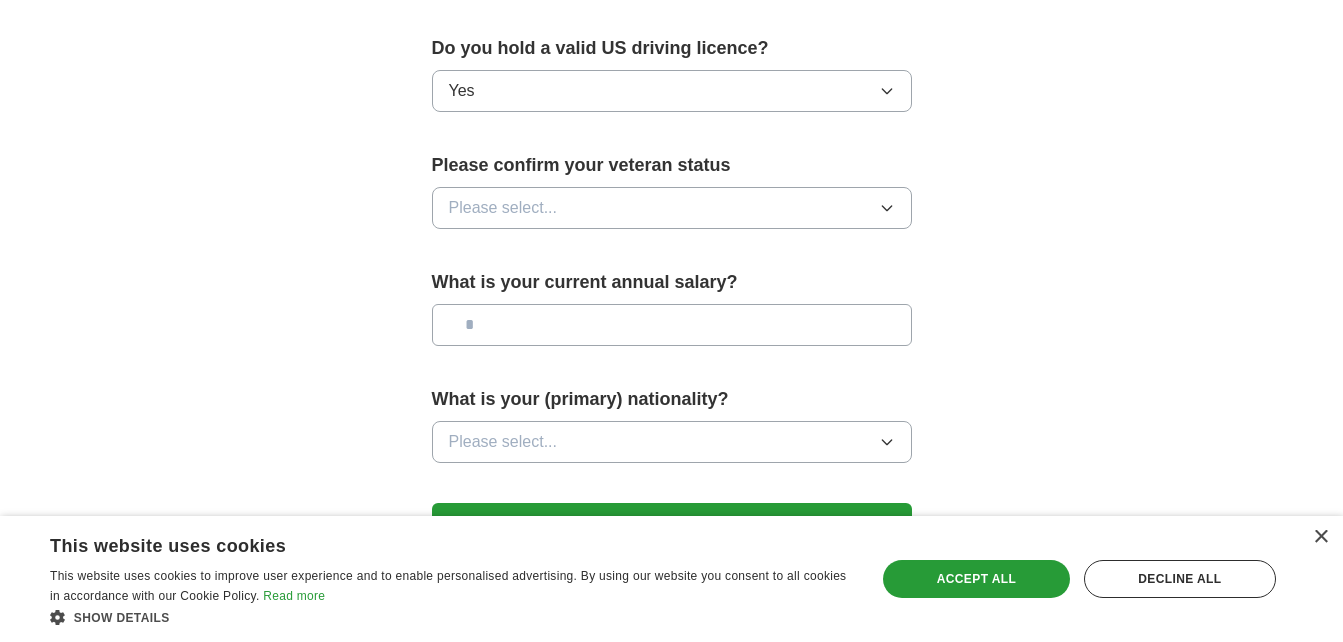 click on "Please select..." at bounding box center [503, 208] 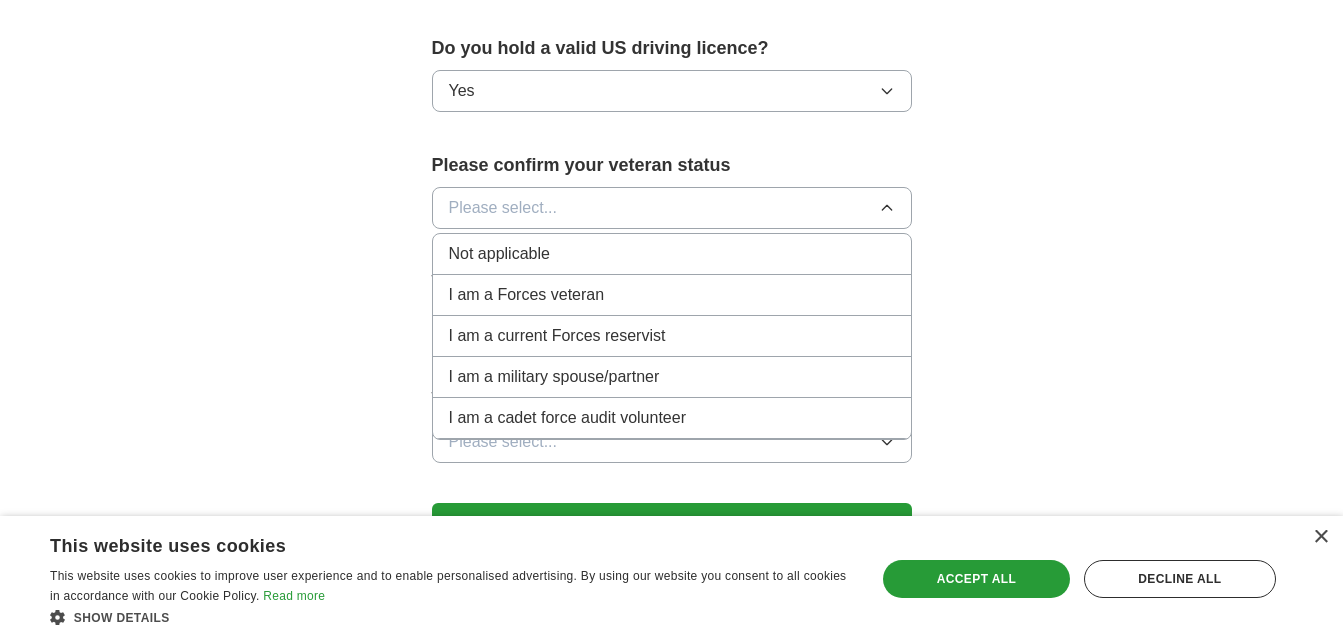 click on "Not applicable" at bounding box center (499, 254) 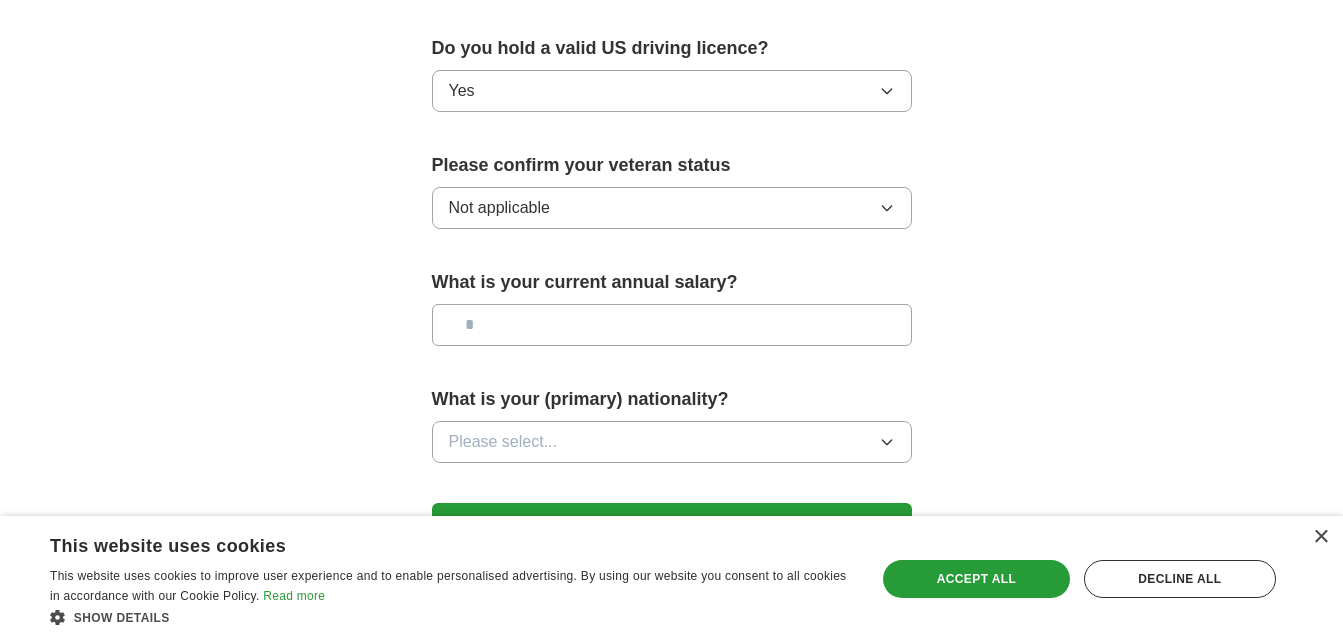 click at bounding box center [672, 325] 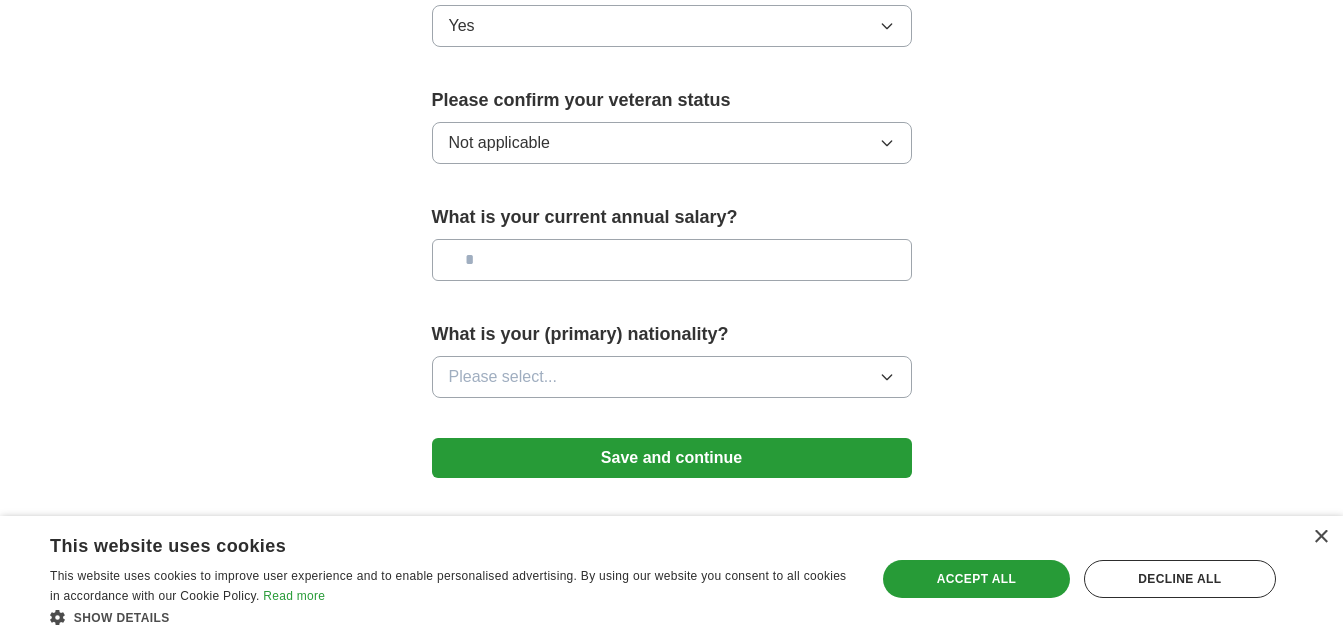 scroll, scrollTop: 1400, scrollLeft: 0, axis: vertical 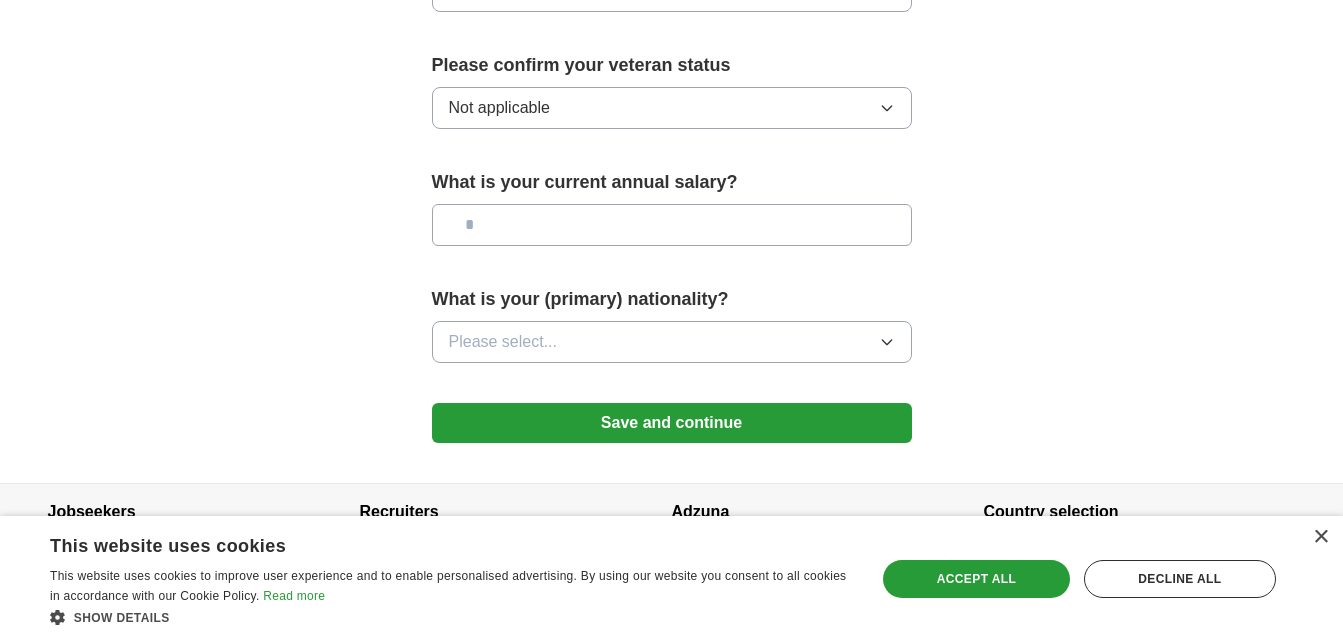 click on "Please select..." at bounding box center [503, 342] 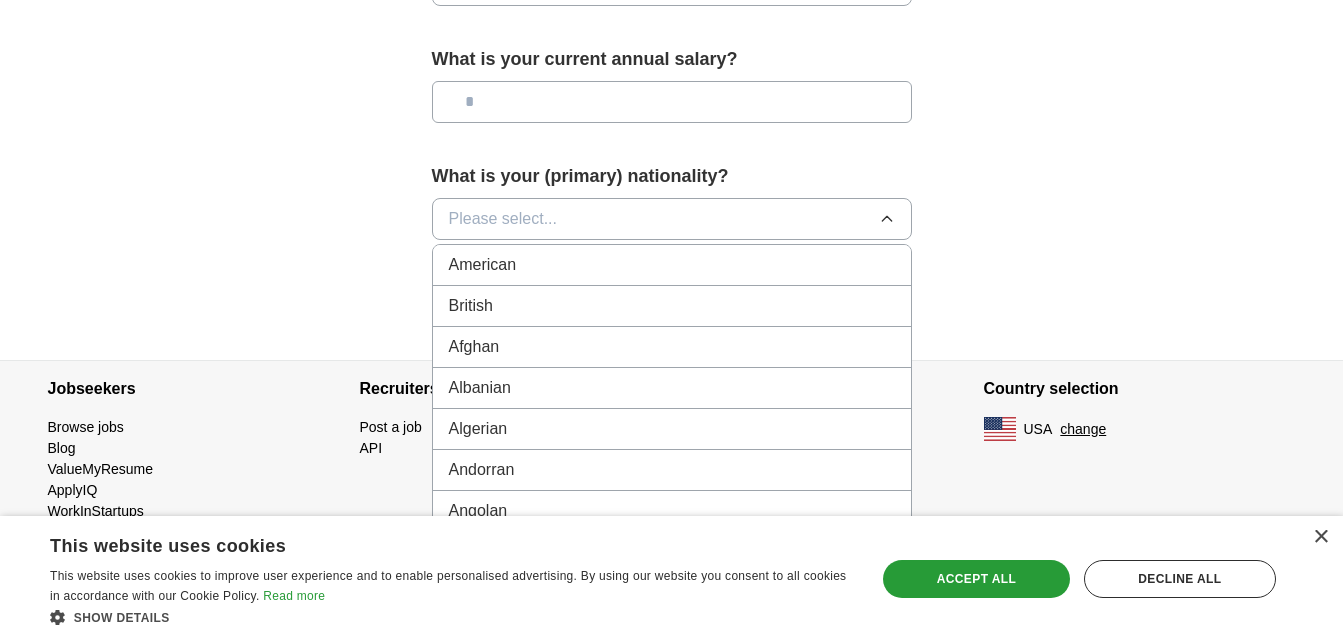 scroll, scrollTop: 1525, scrollLeft: 0, axis: vertical 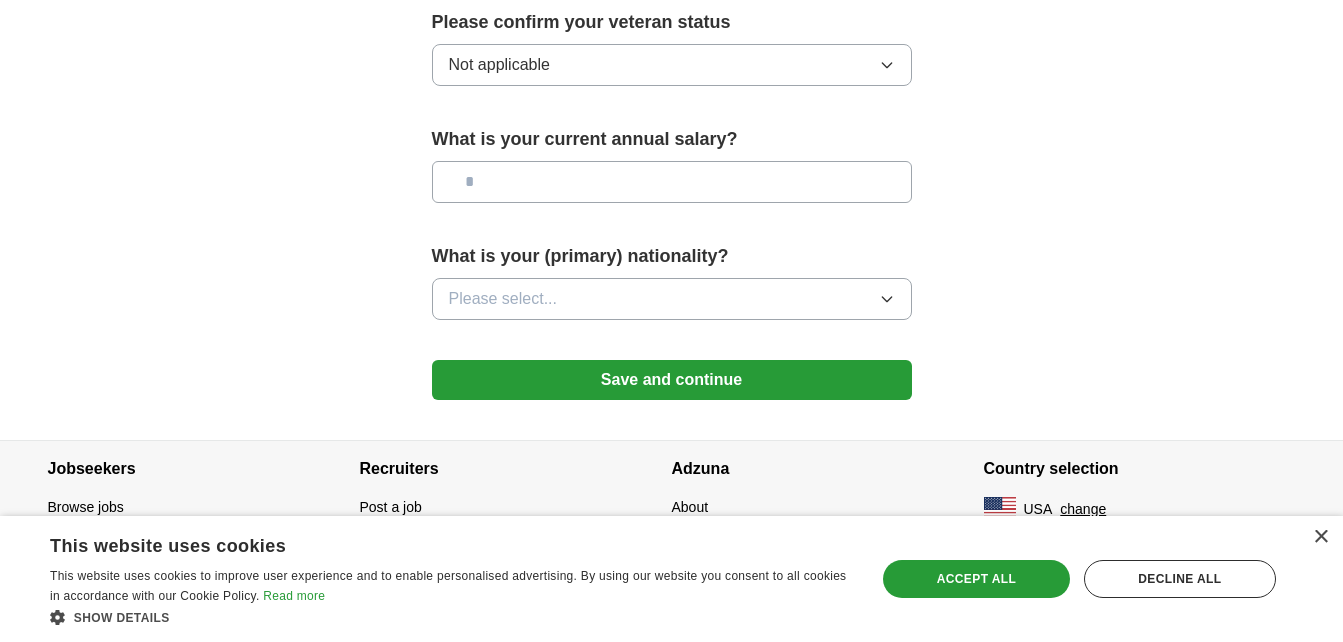 click on "**********" at bounding box center (672, -471) 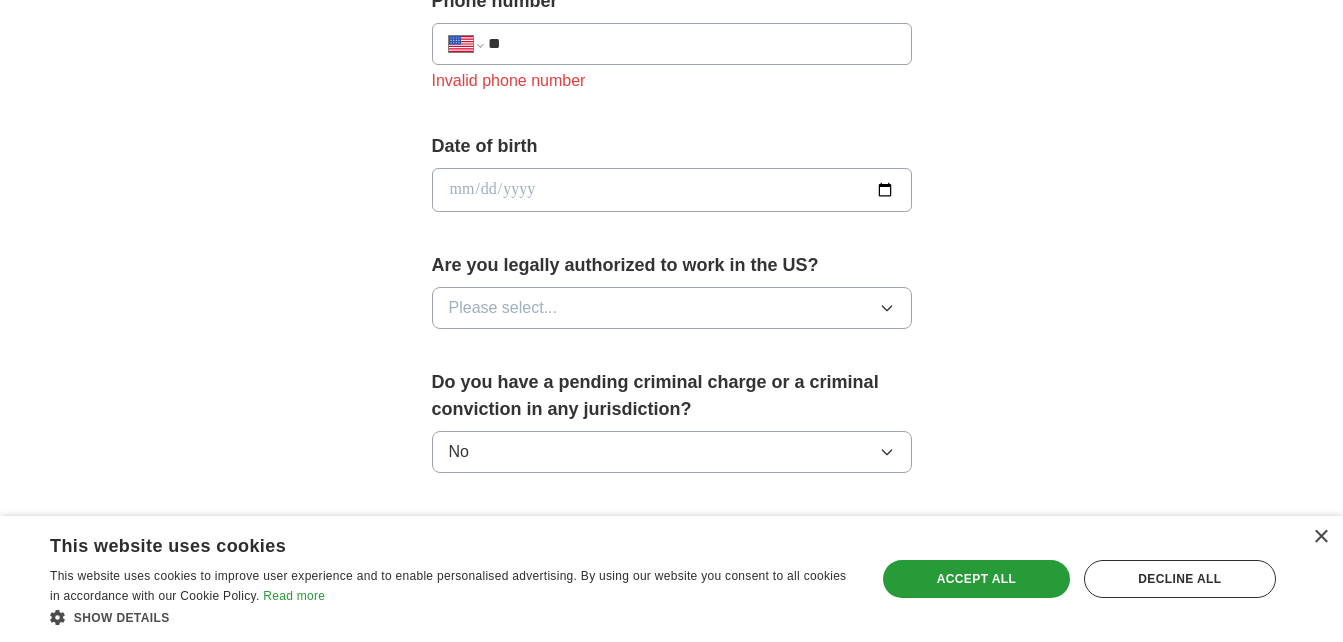scroll, scrollTop: 743, scrollLeft: 0, axis: vertical 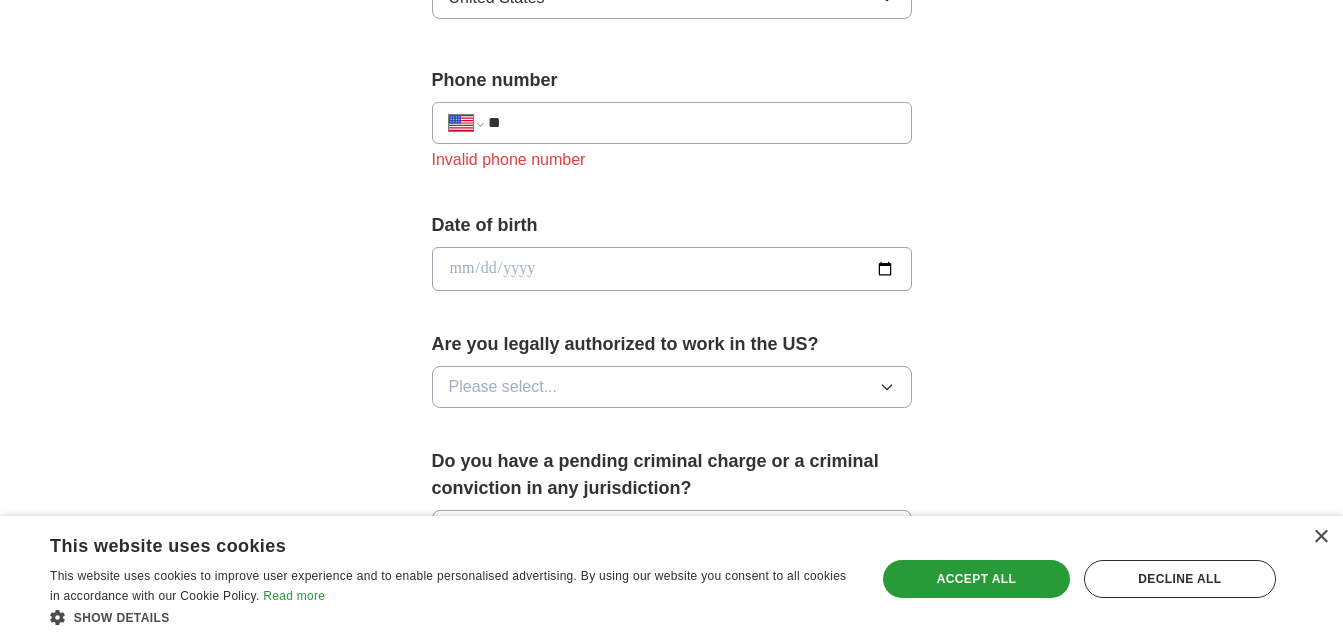 click at bounding box center (672, 269) 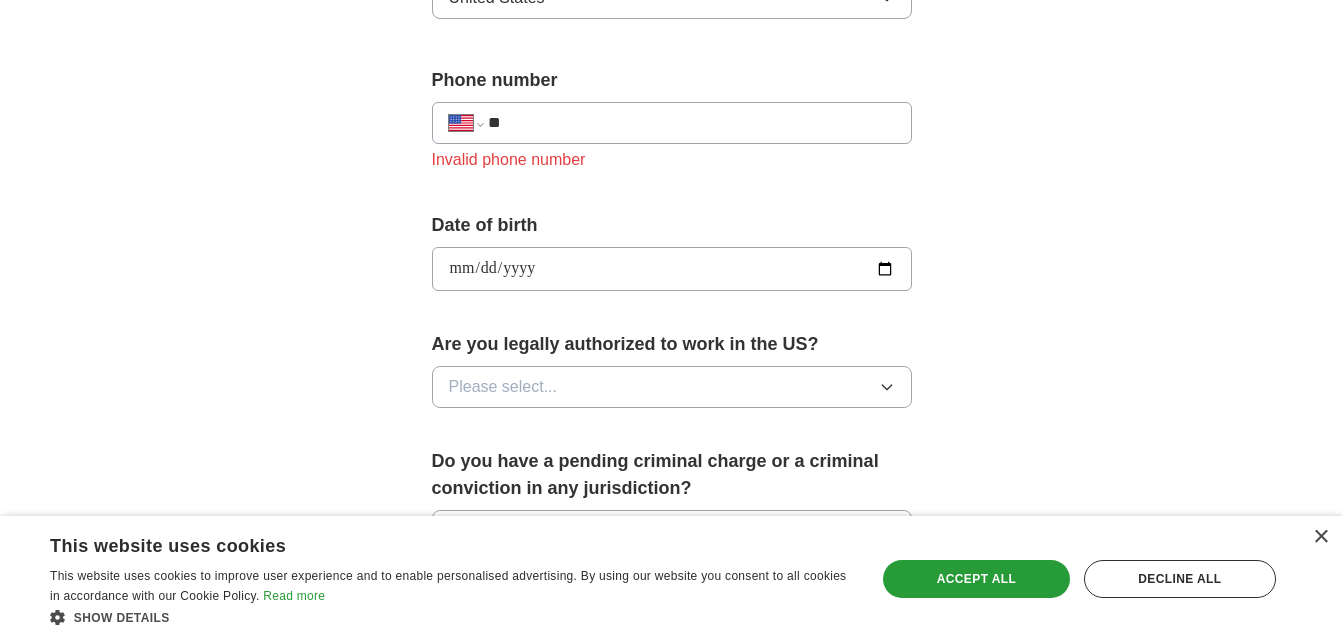 type on "**********" 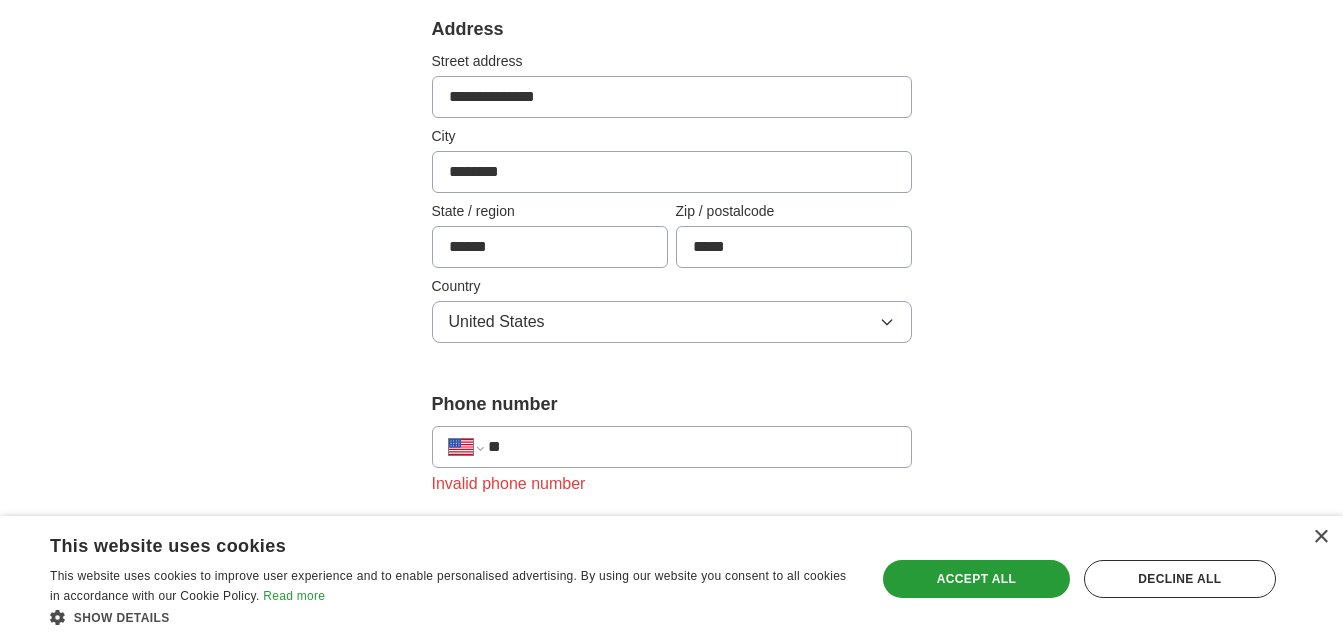 scroll, scrollTop: 543, scrollLeft: 0, axis: vertical 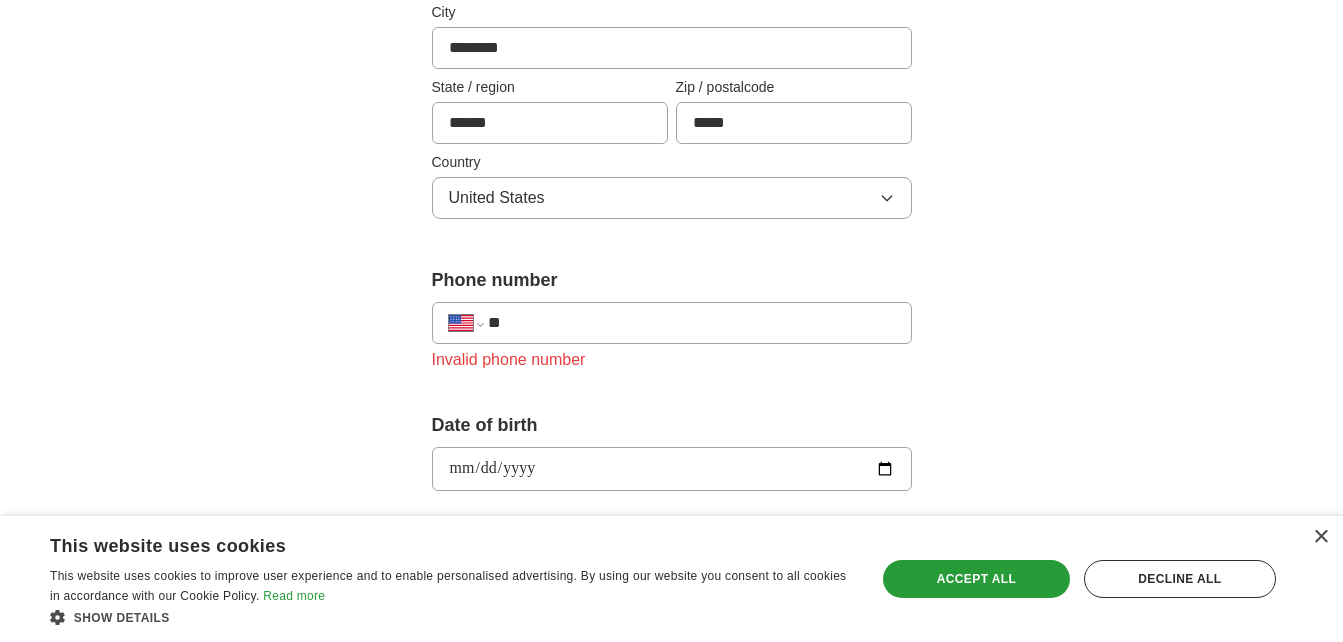 click on "**" at bounding box center [691, 323] 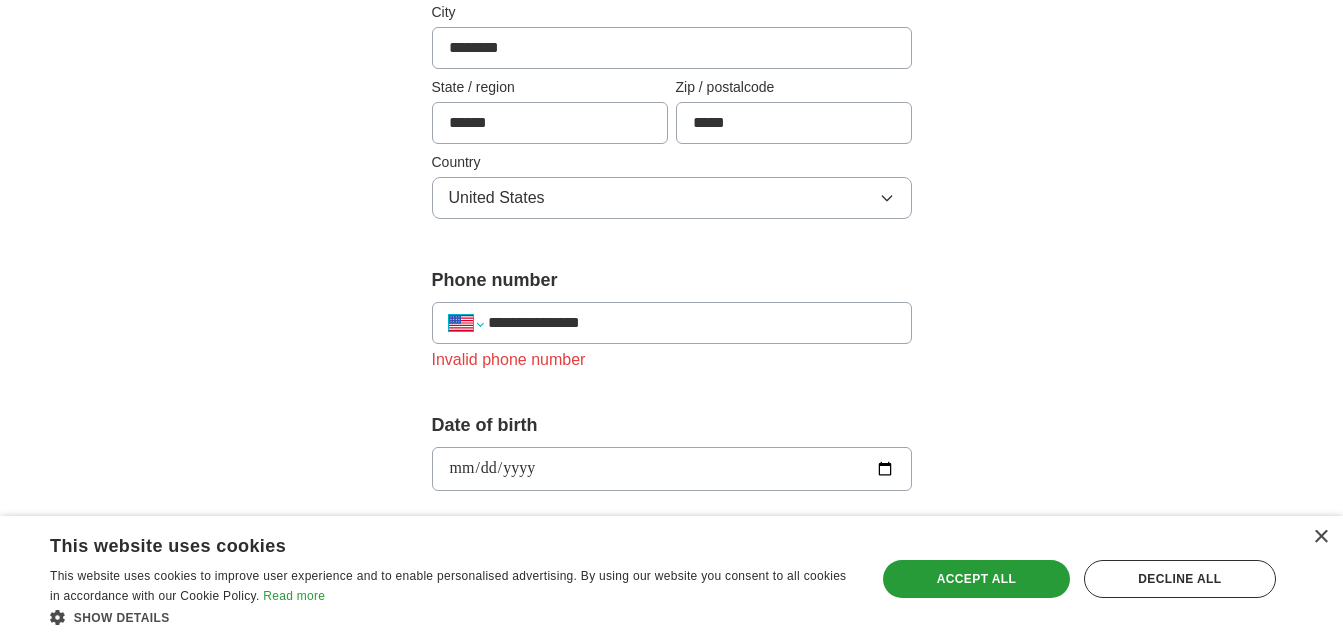select on "**" 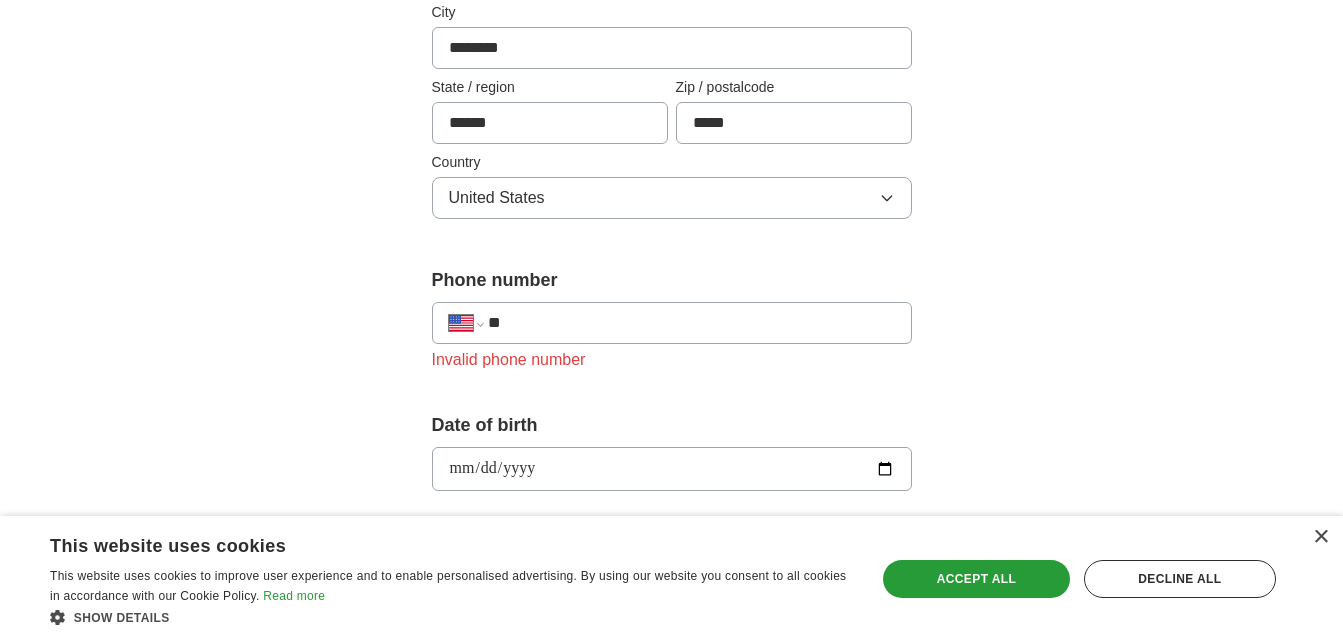 click on "**" at bounding box center (691, 323) 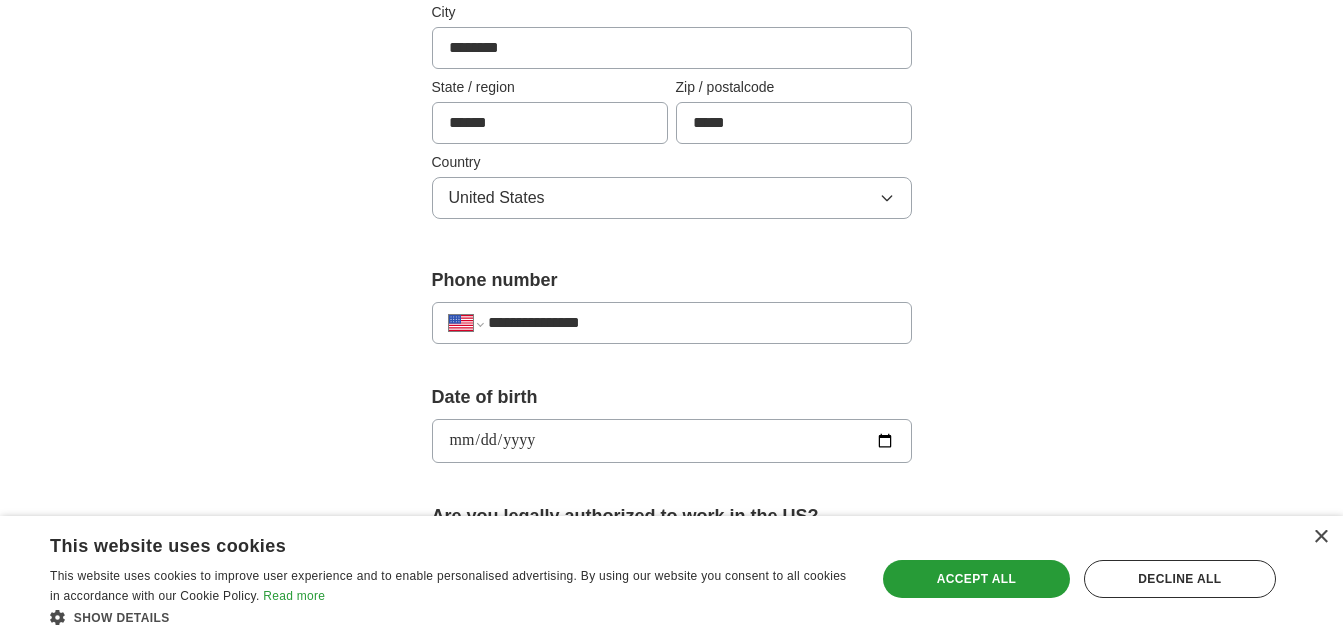 type on "**********" 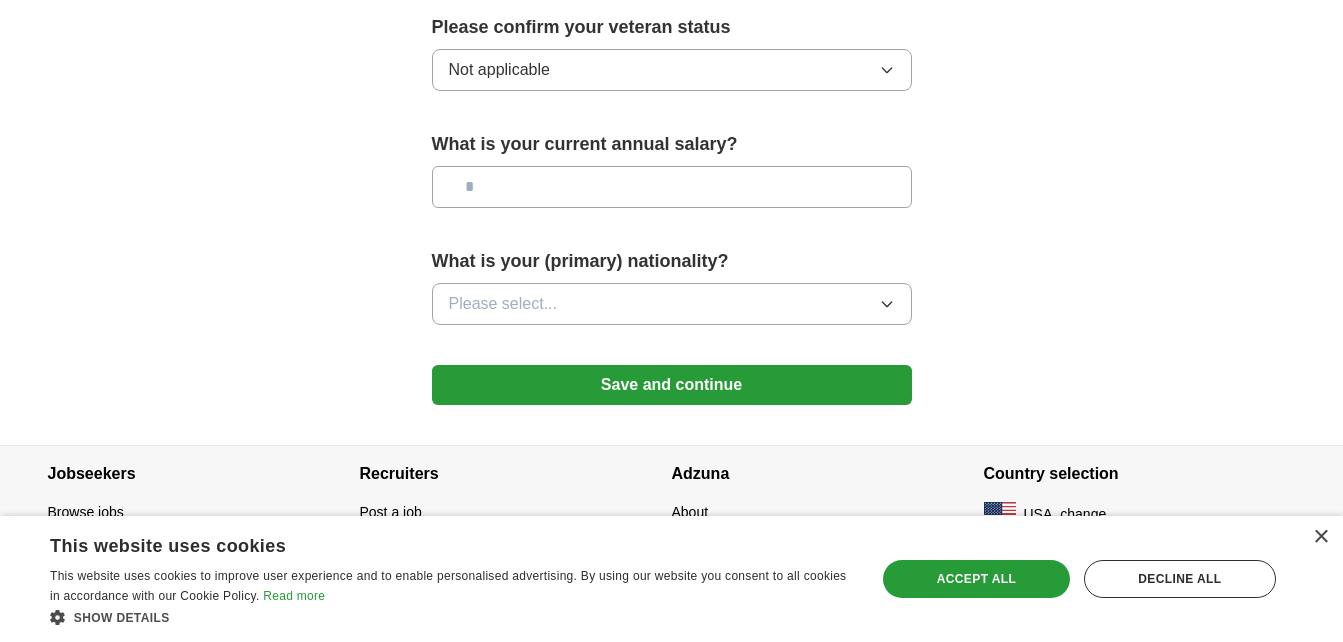 scroll, scrollTop: 1415, scrollLeft: 0, axis: vertical 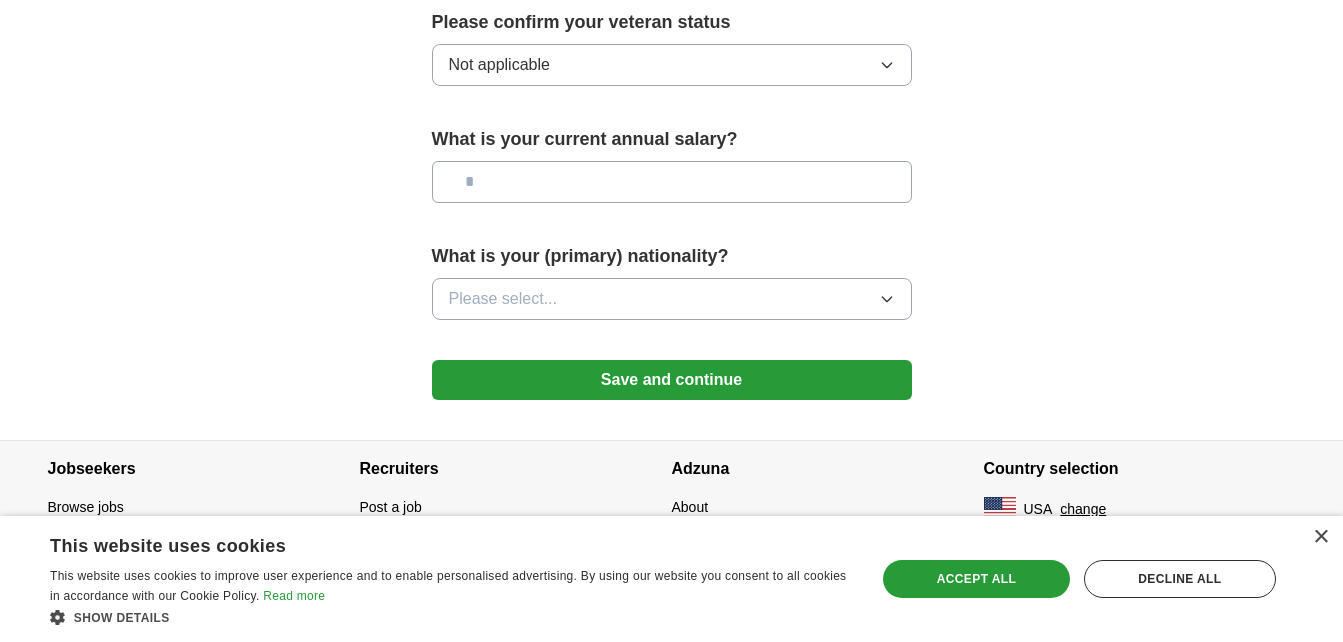 click on "Save and continue" at bounding box center [672, 380] 